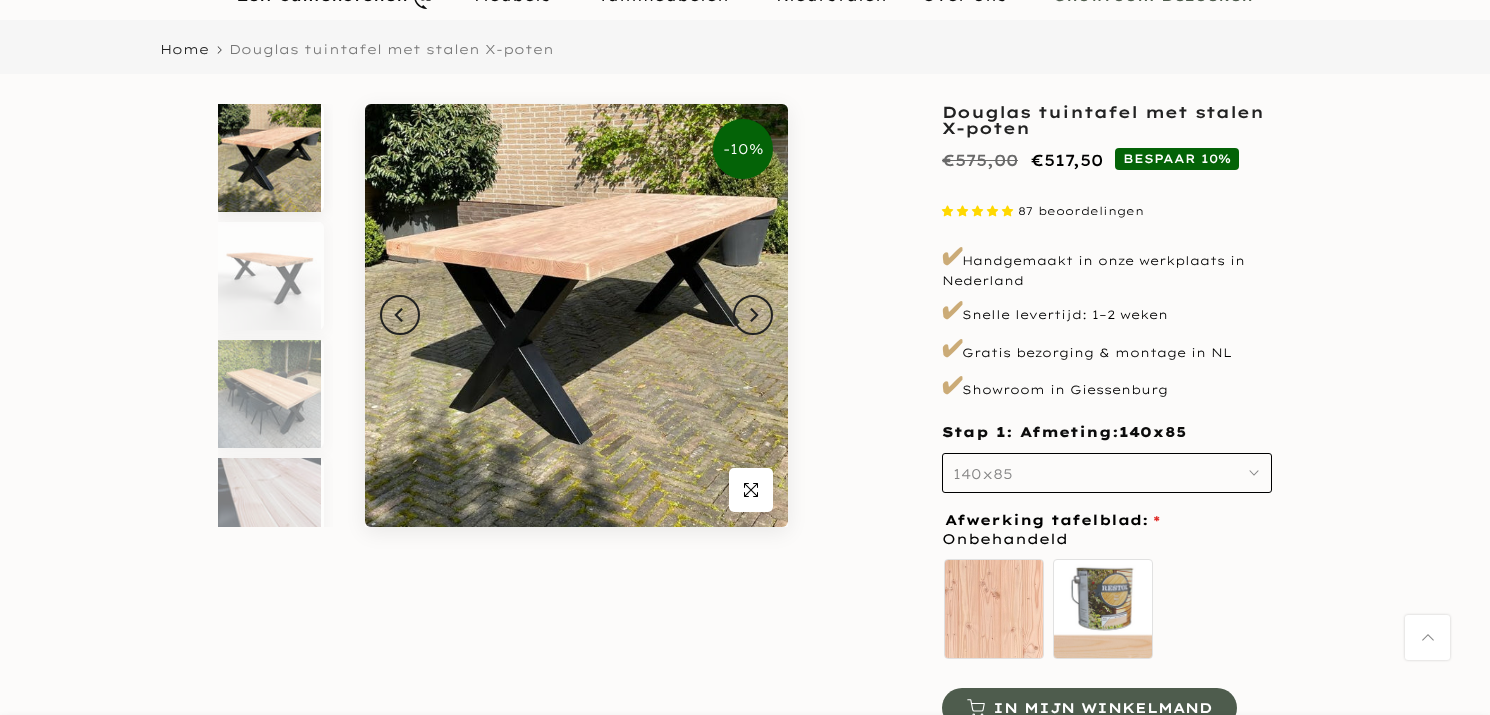 scroll, scrollTop: 149, scrollLeft: 0, axis: vertical 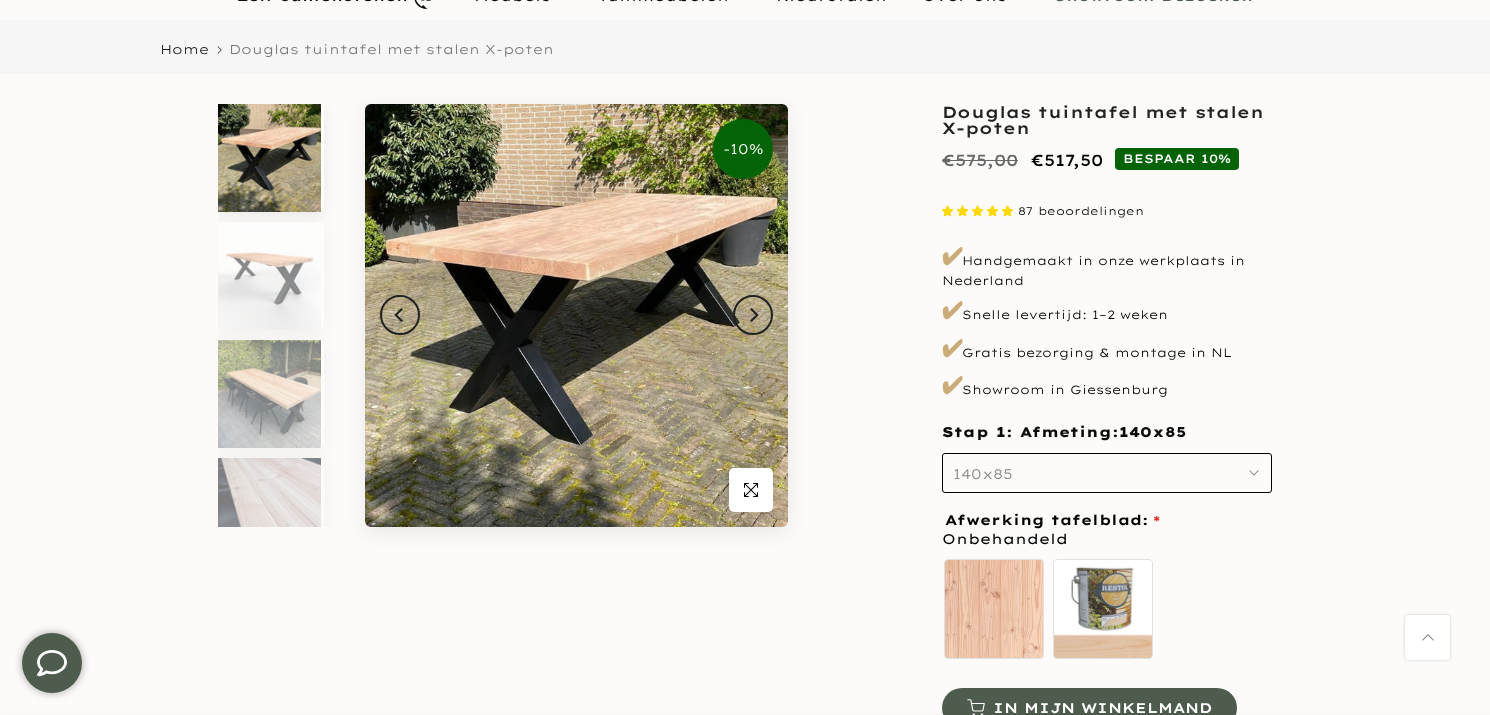 click on "140x85" at bounding box center (1107, 473) 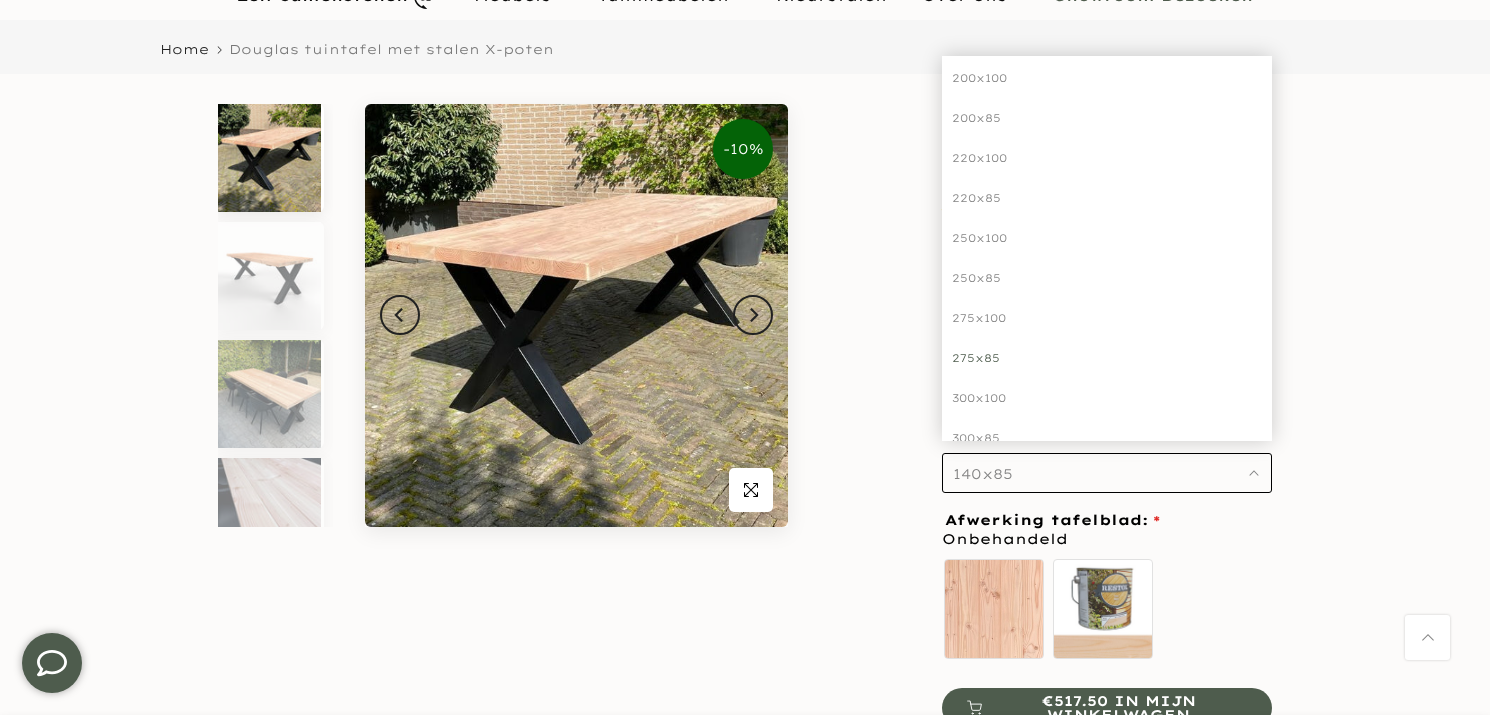 scroll, scrollTop: 250, scrollLeft: 0, axis: vertical 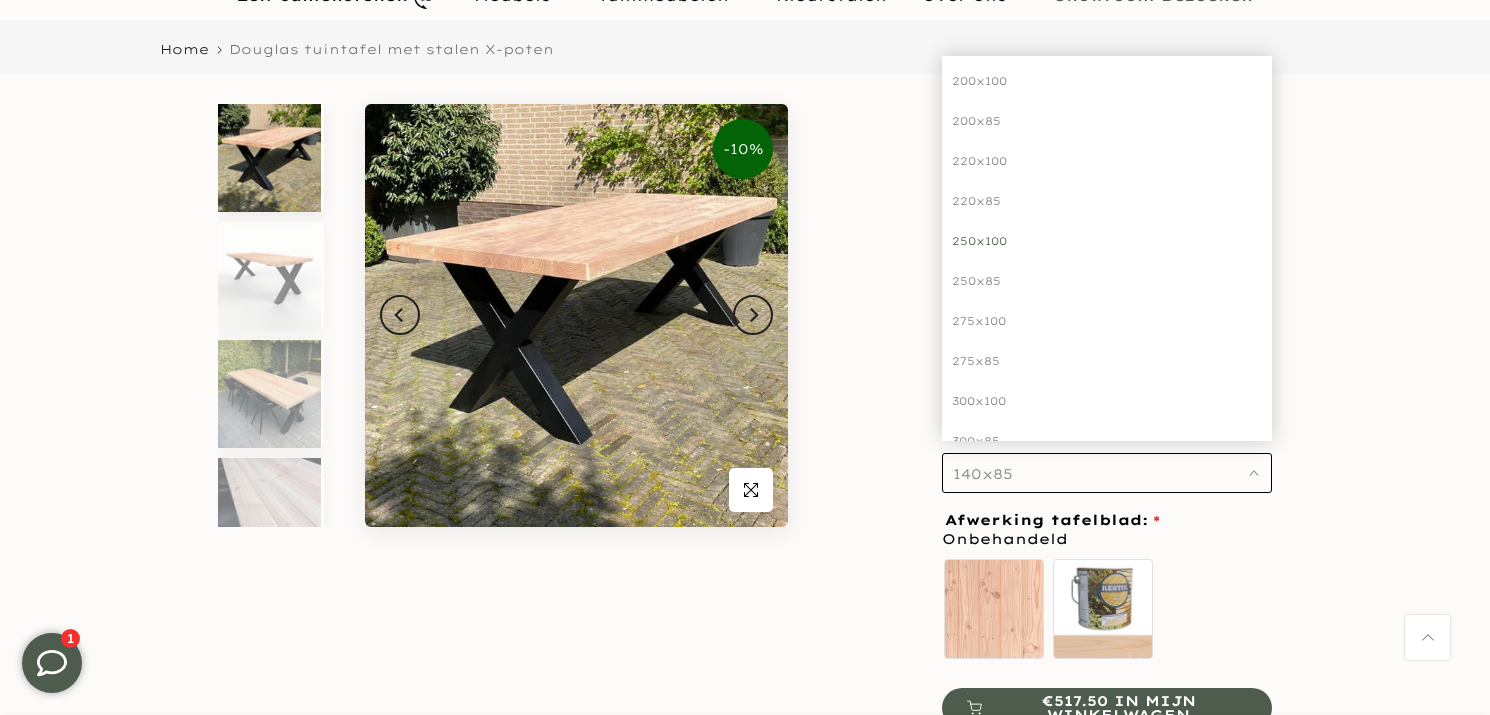 click on "250x100" at bounding box center [1107, 241] 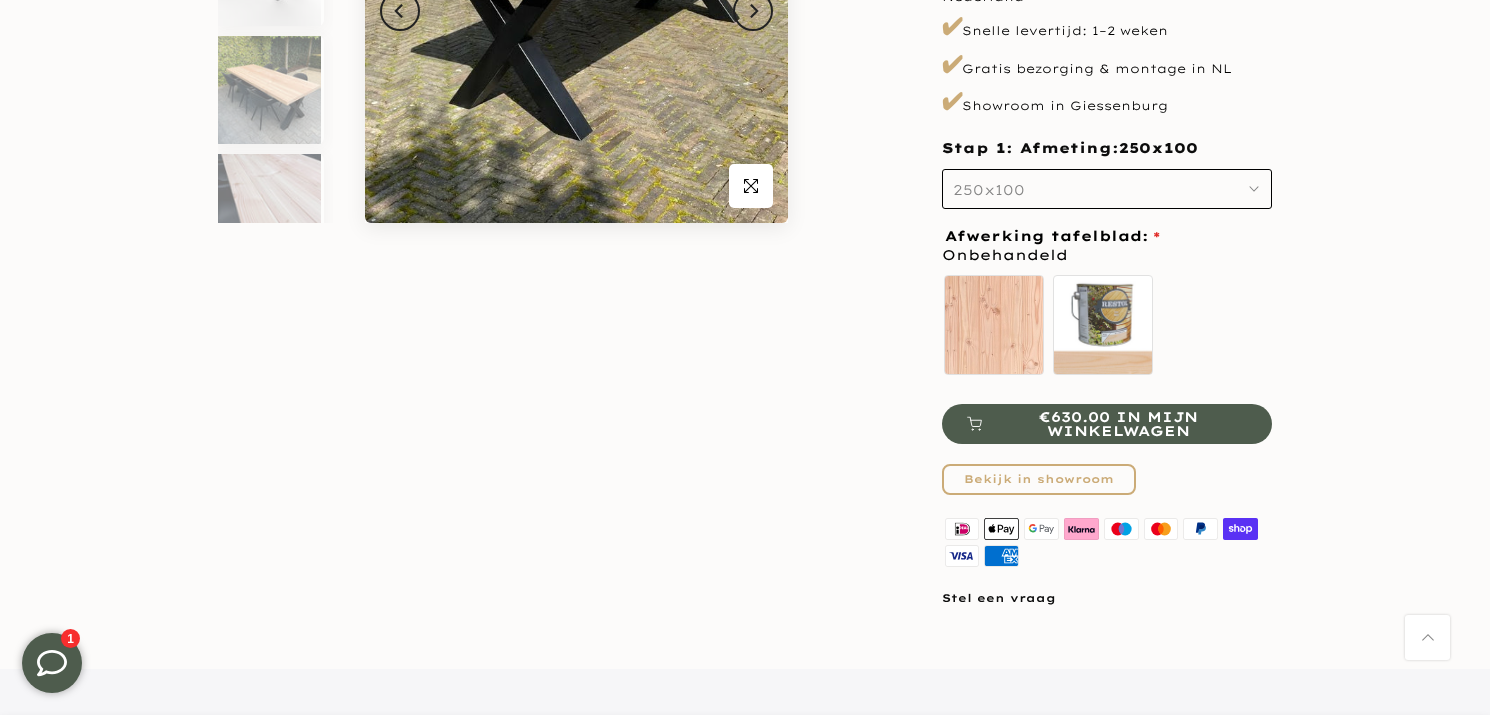 scroll, scrollTop: 452, scrollLeft: 0, axis: vertical 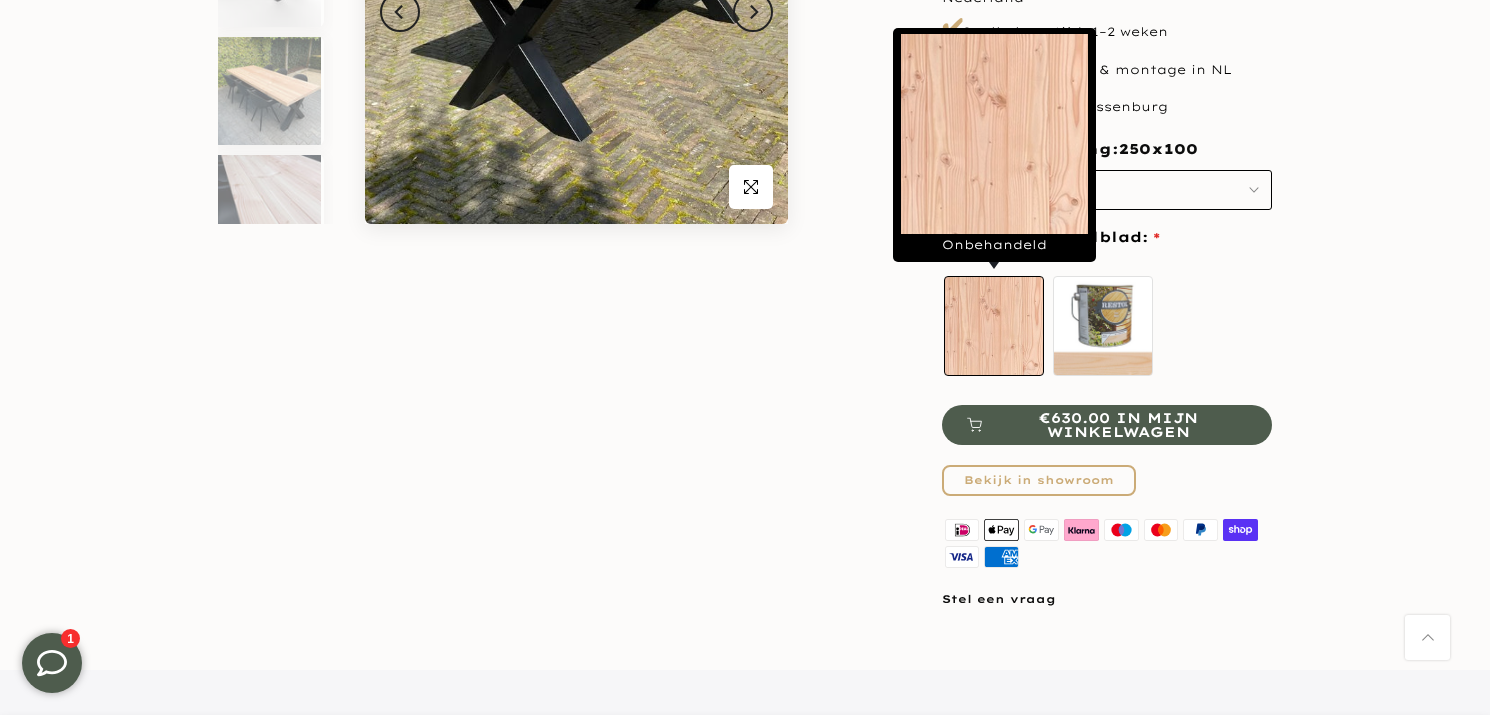 click on "Onbehandeld" at bounding box center (994, 326) 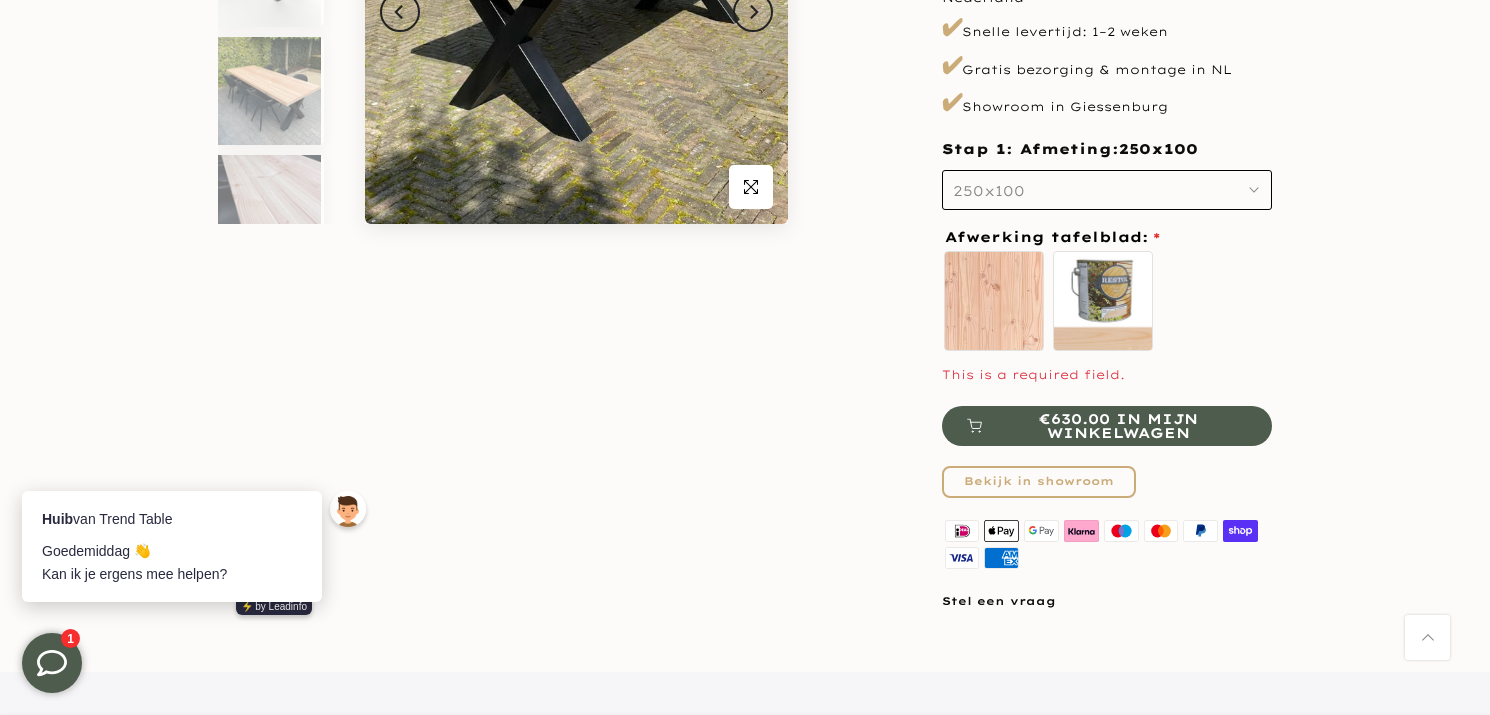 scroll, scrollTop: 0, scrollLeft: 0, axis: both 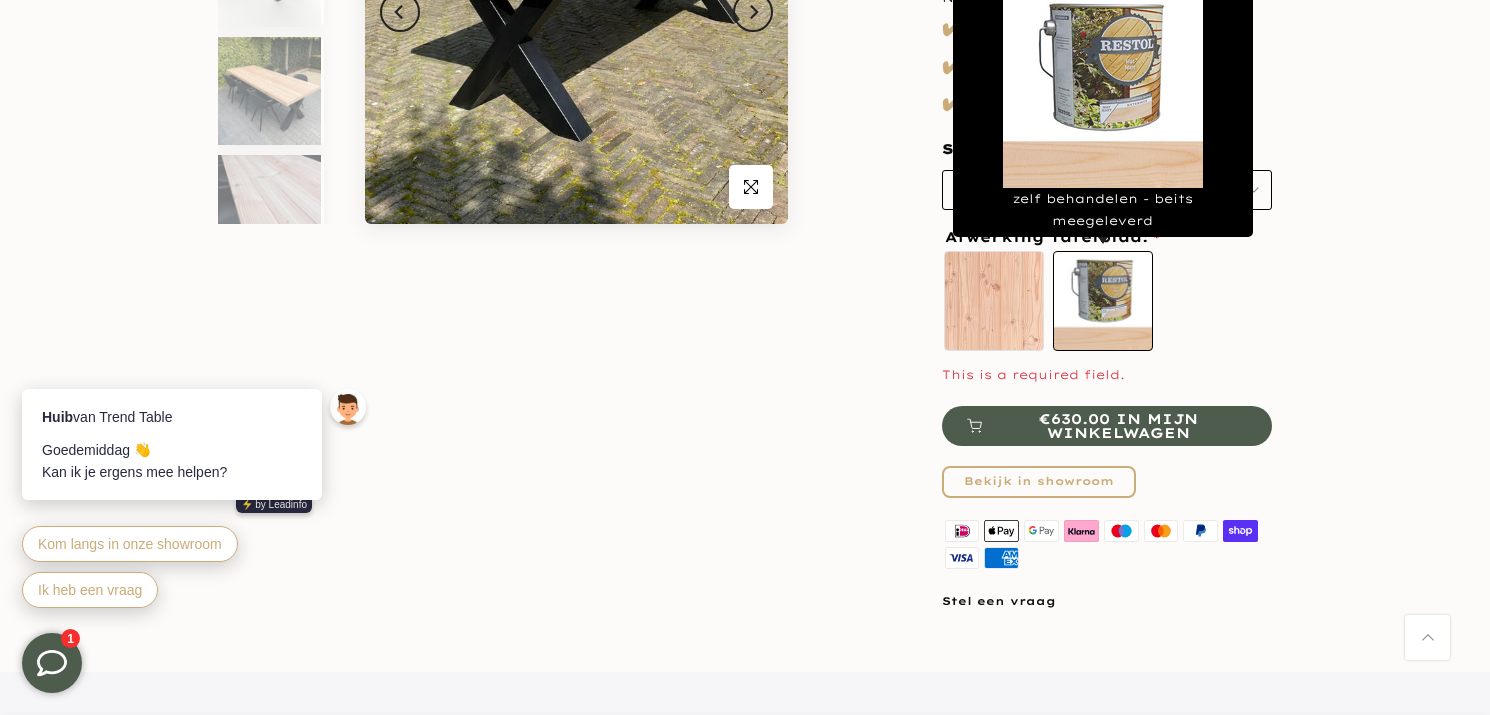 click on "zelf behandelen - beits meegeleverd" at bounding box center (1103, 301) 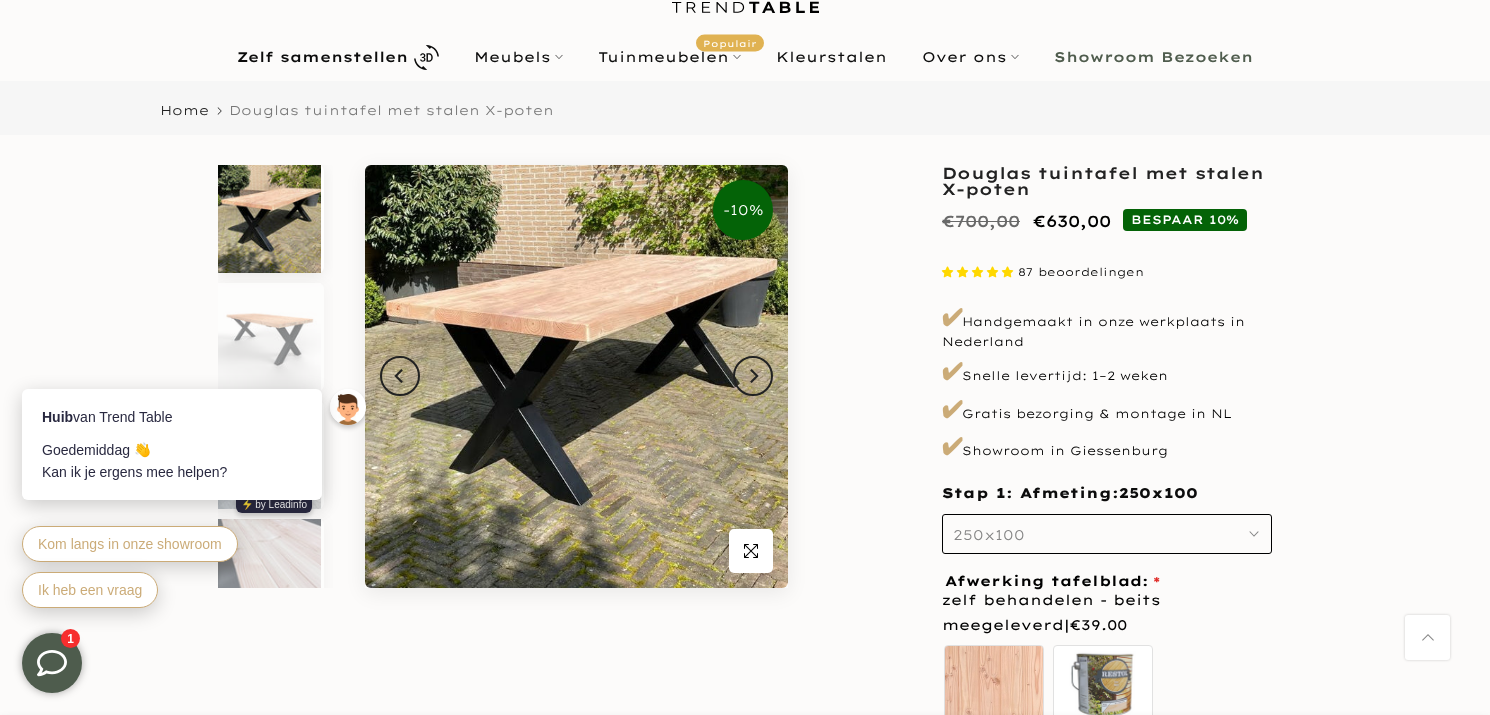 scroll, scrollTop: 88, scrollLeft: 0, axis: vertical 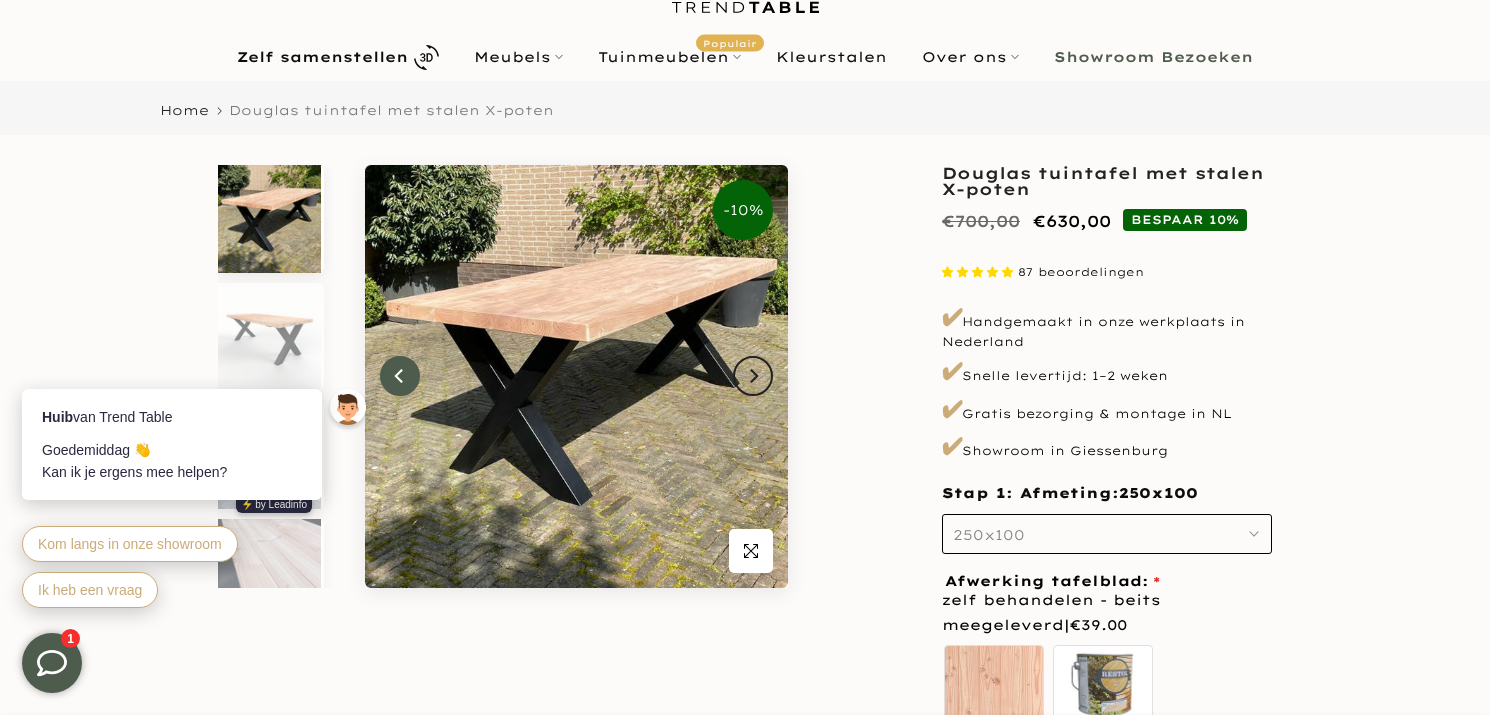 click at bounding box center (400, 376) 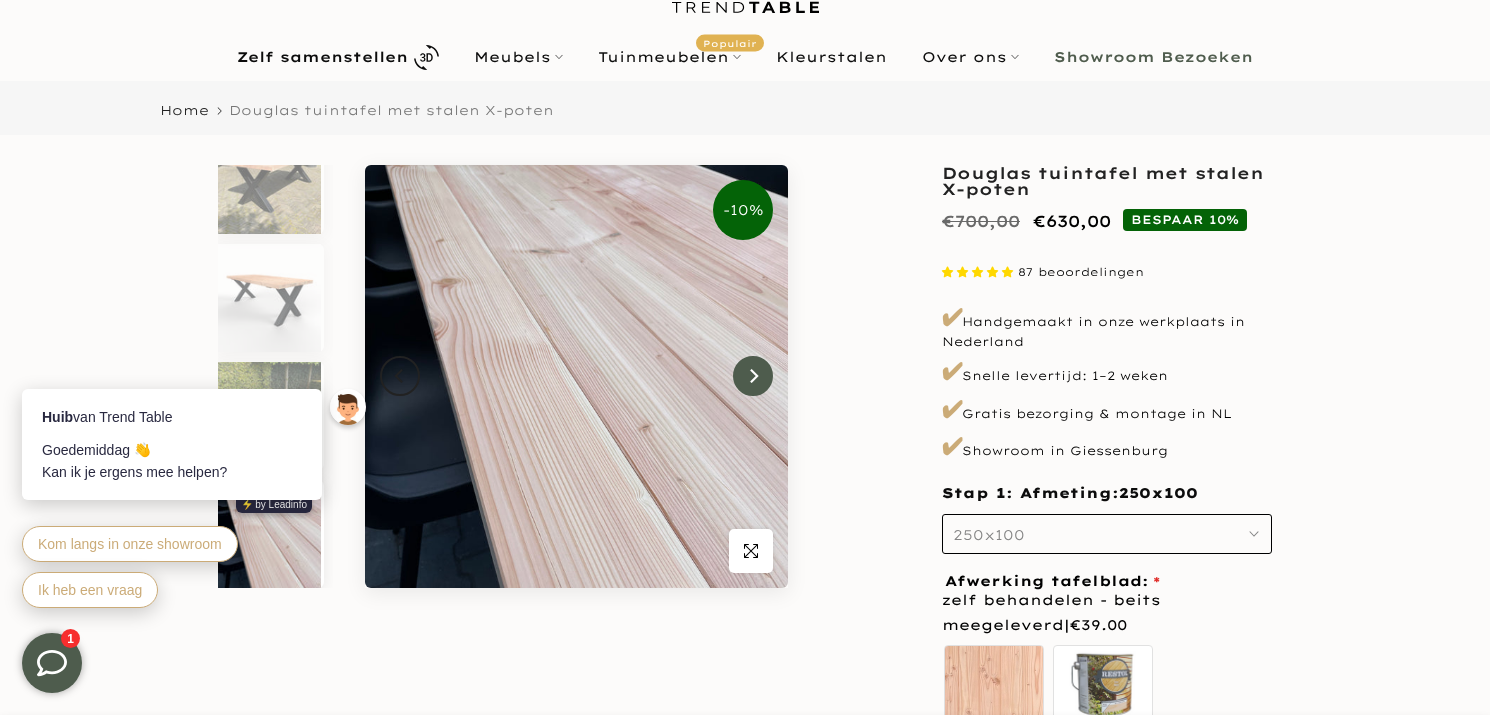 click 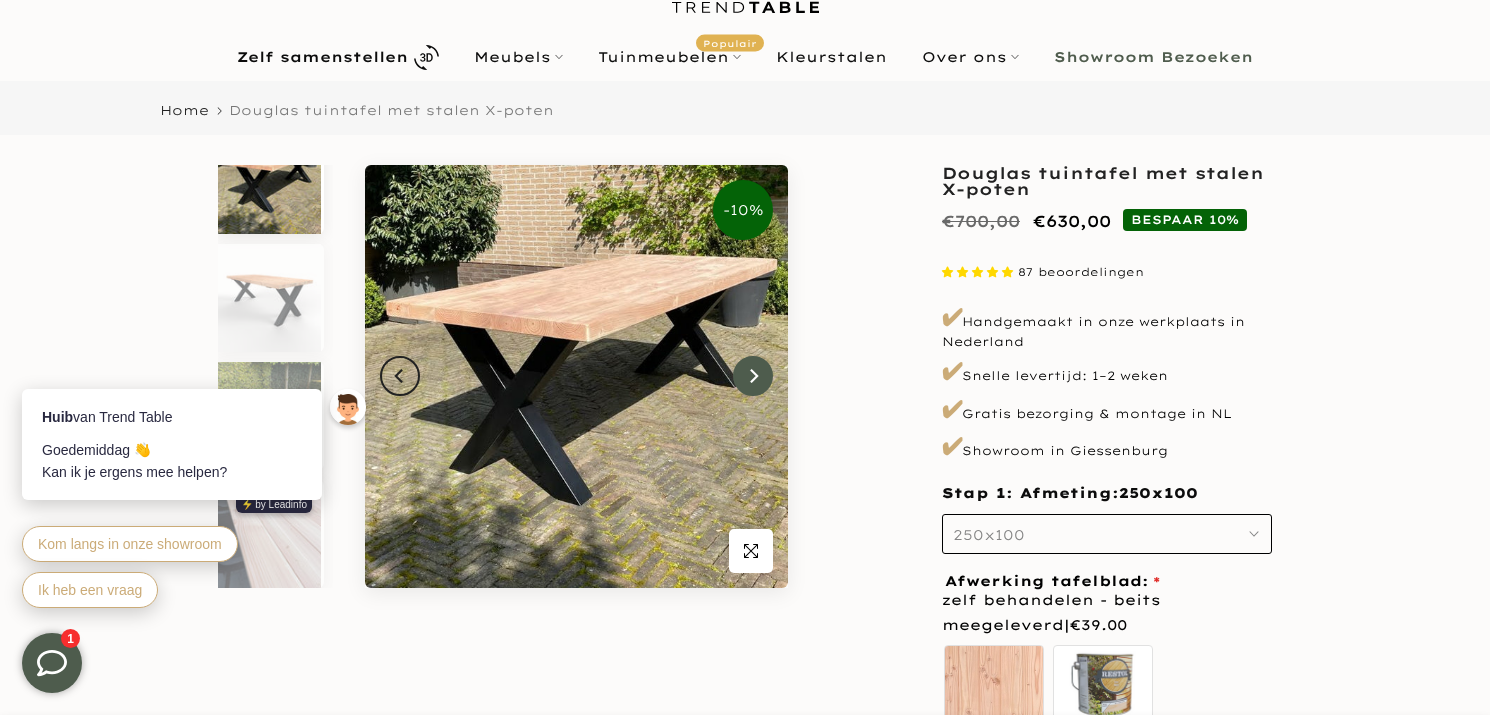 scroll, scrollTop: 0, scrollLeft: 0, axis: both 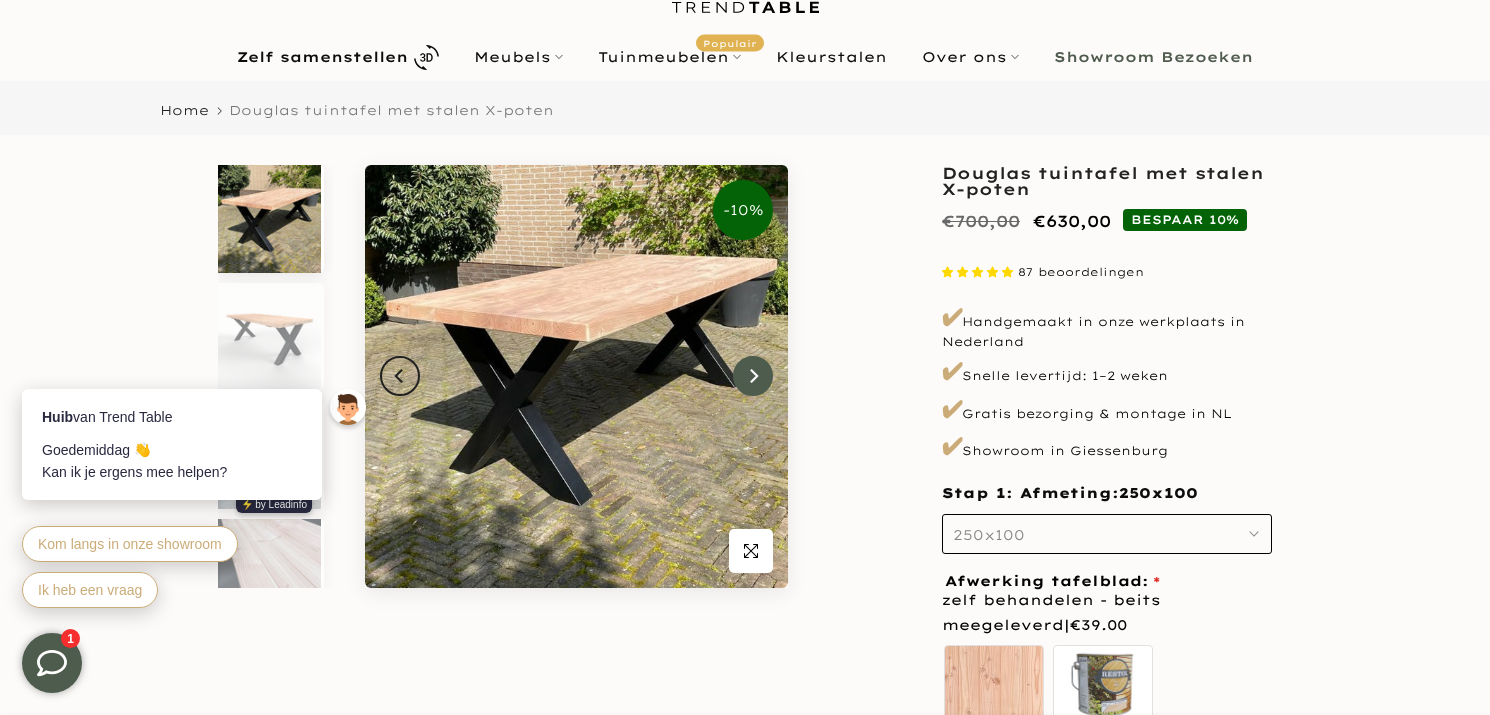 click 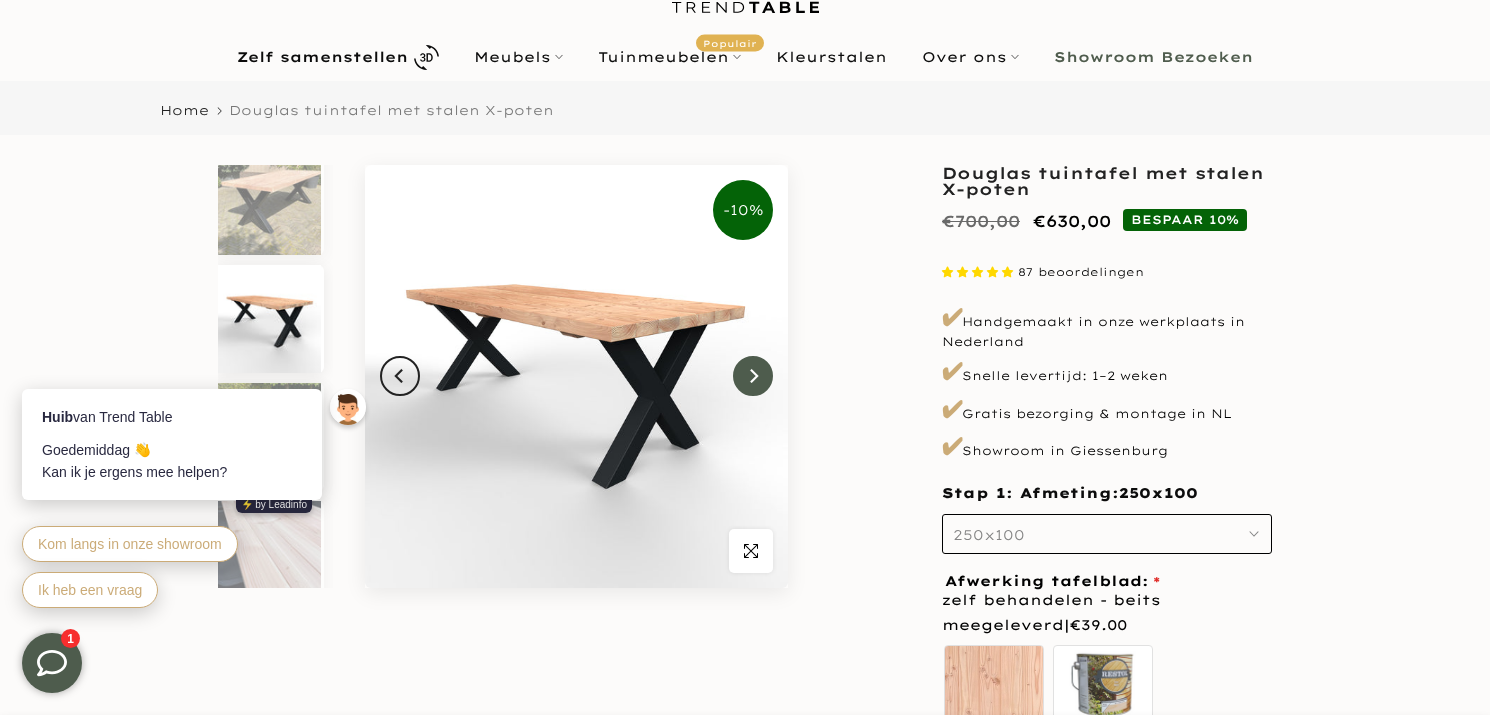 click 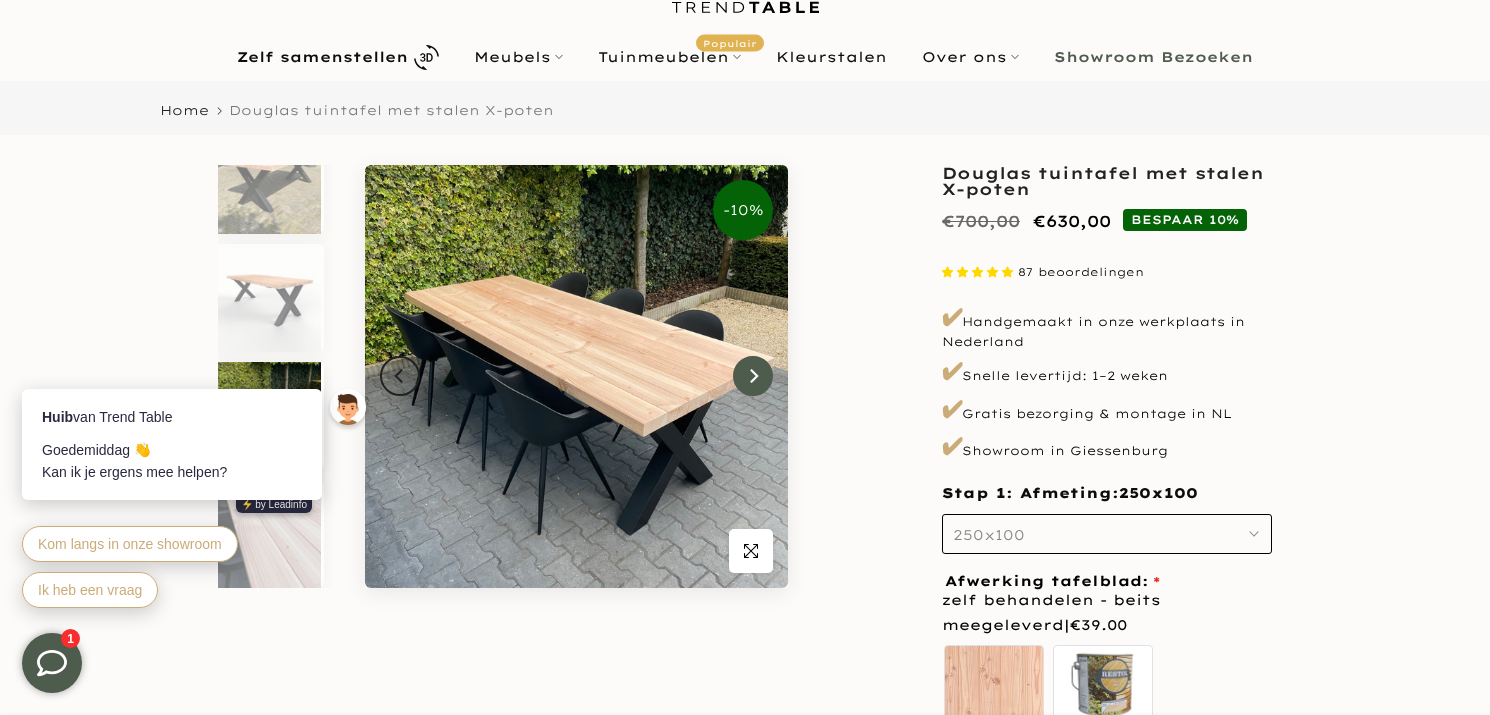 click 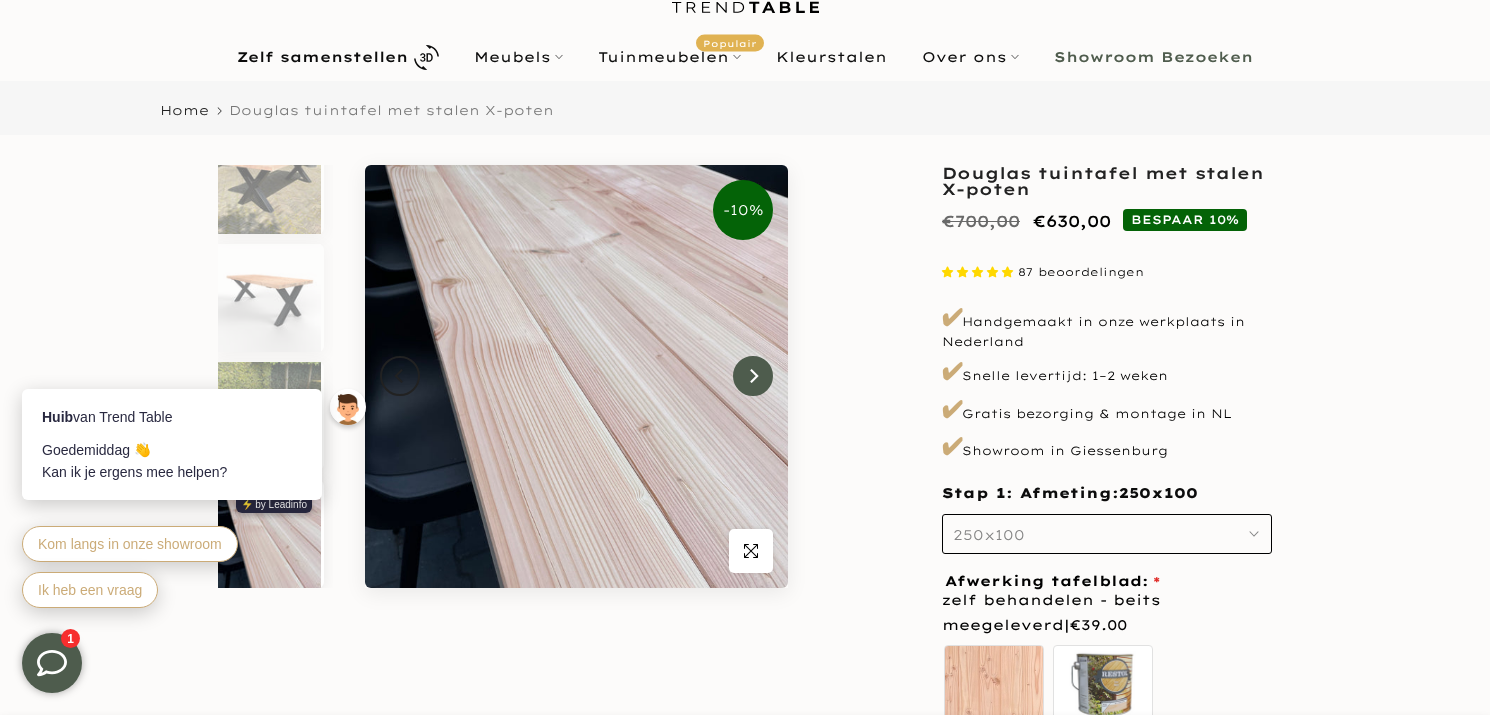 click 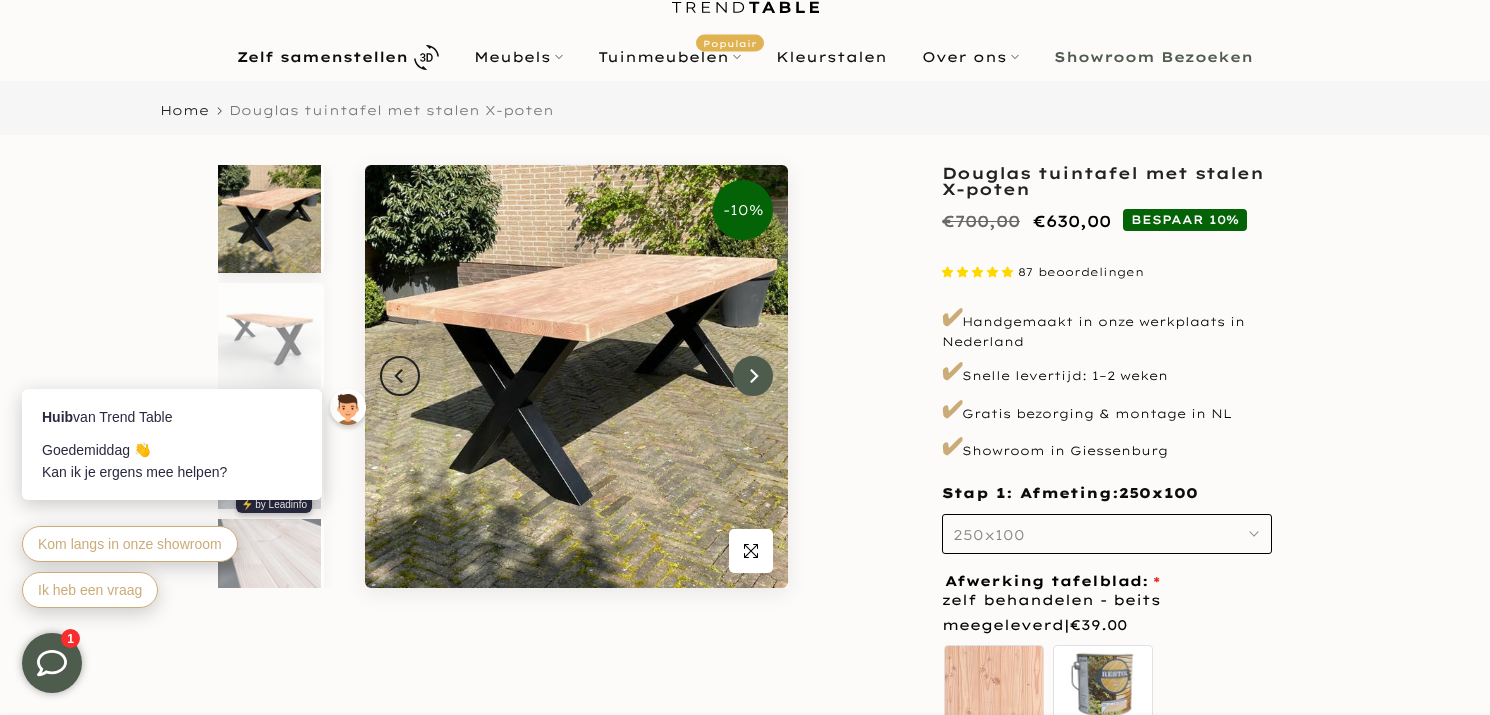 click 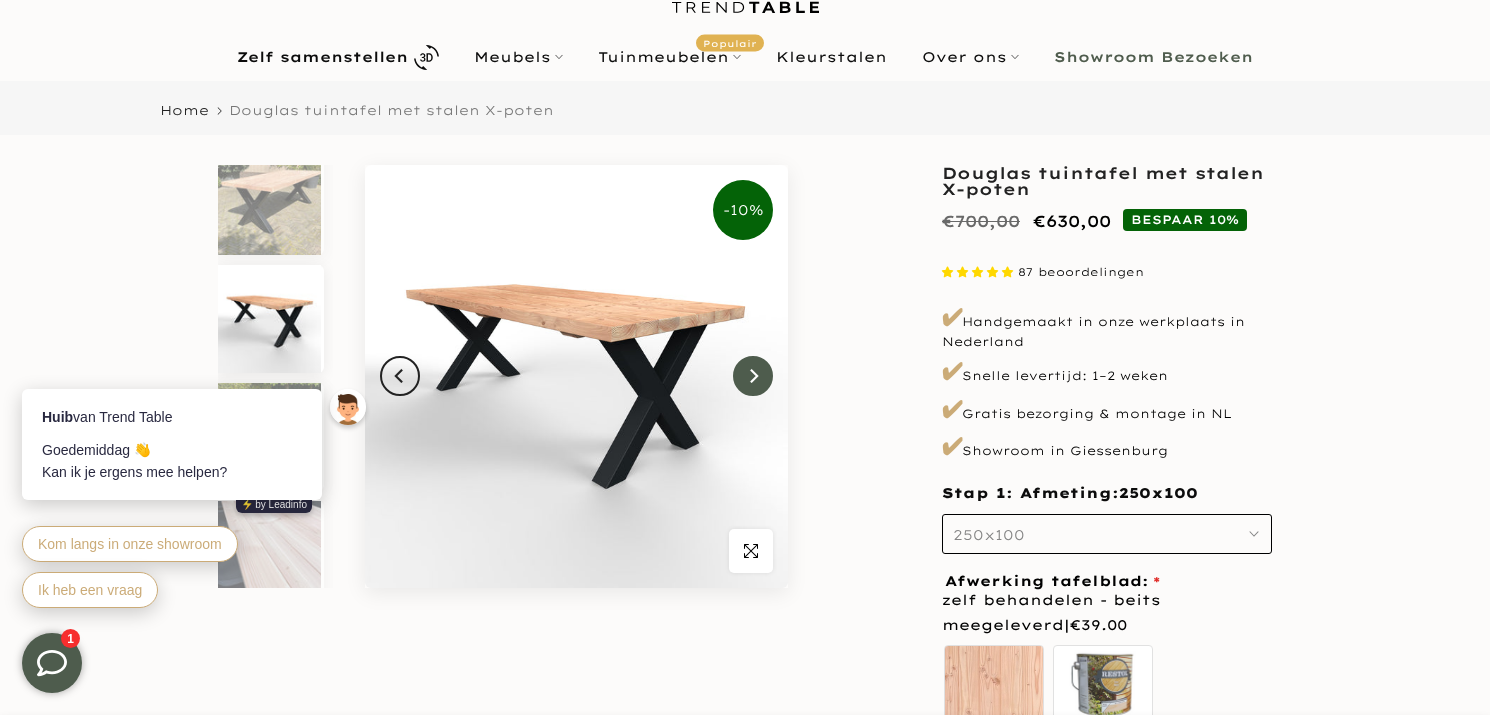 click 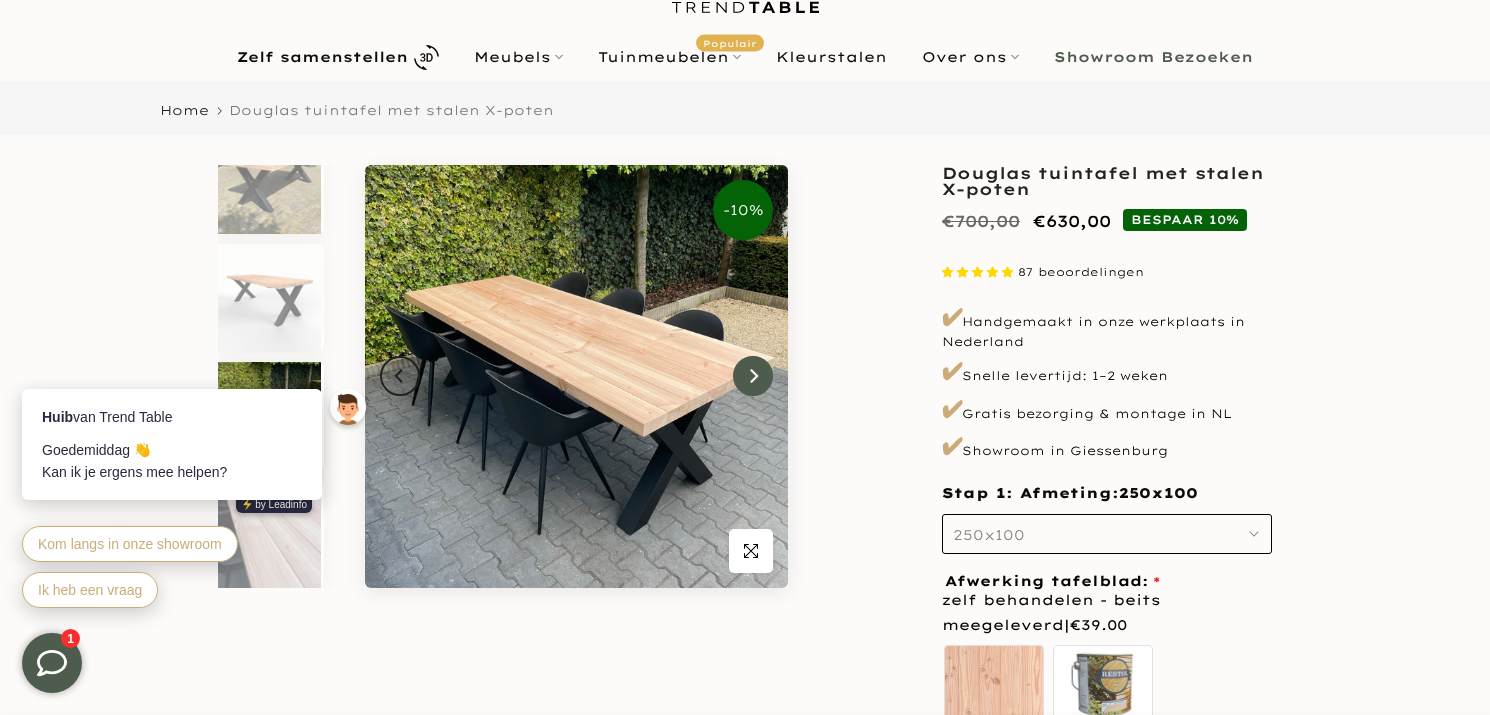 click 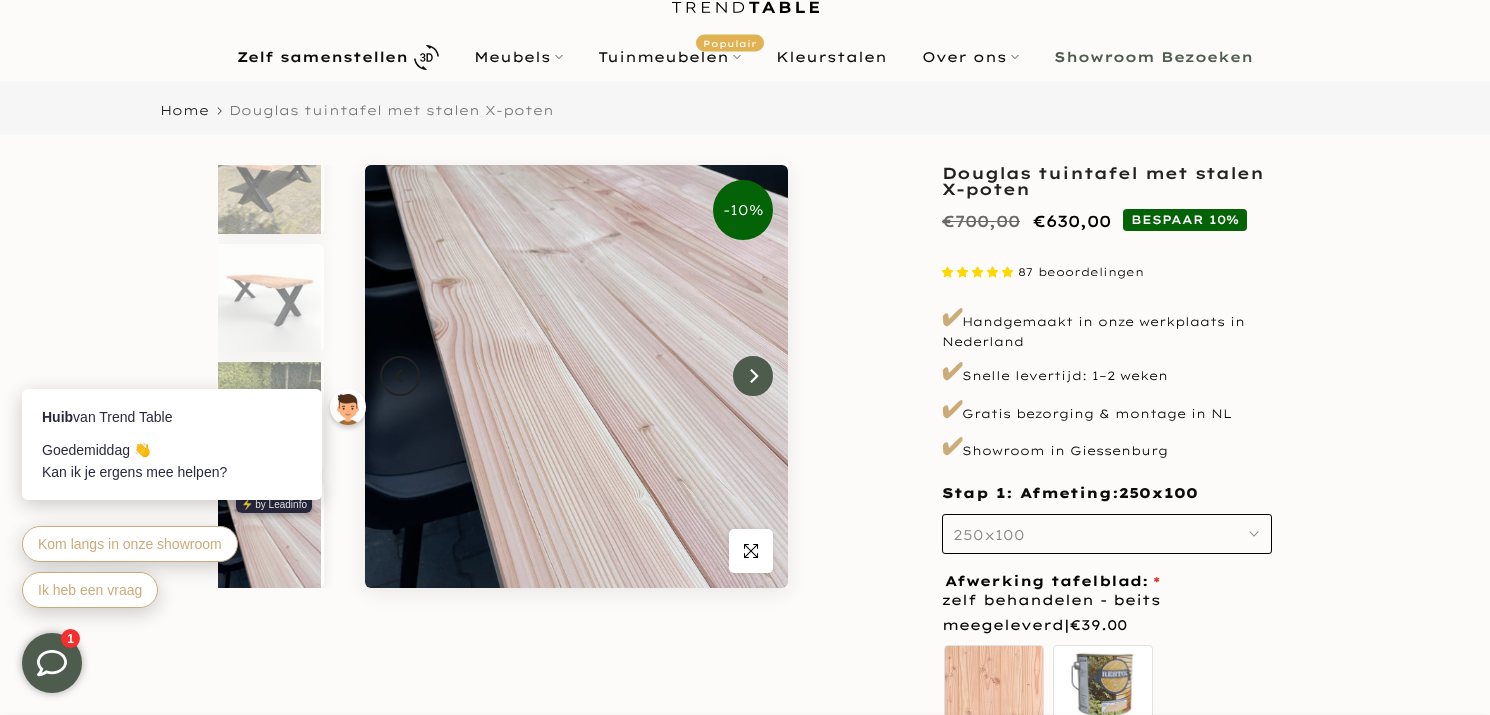 click 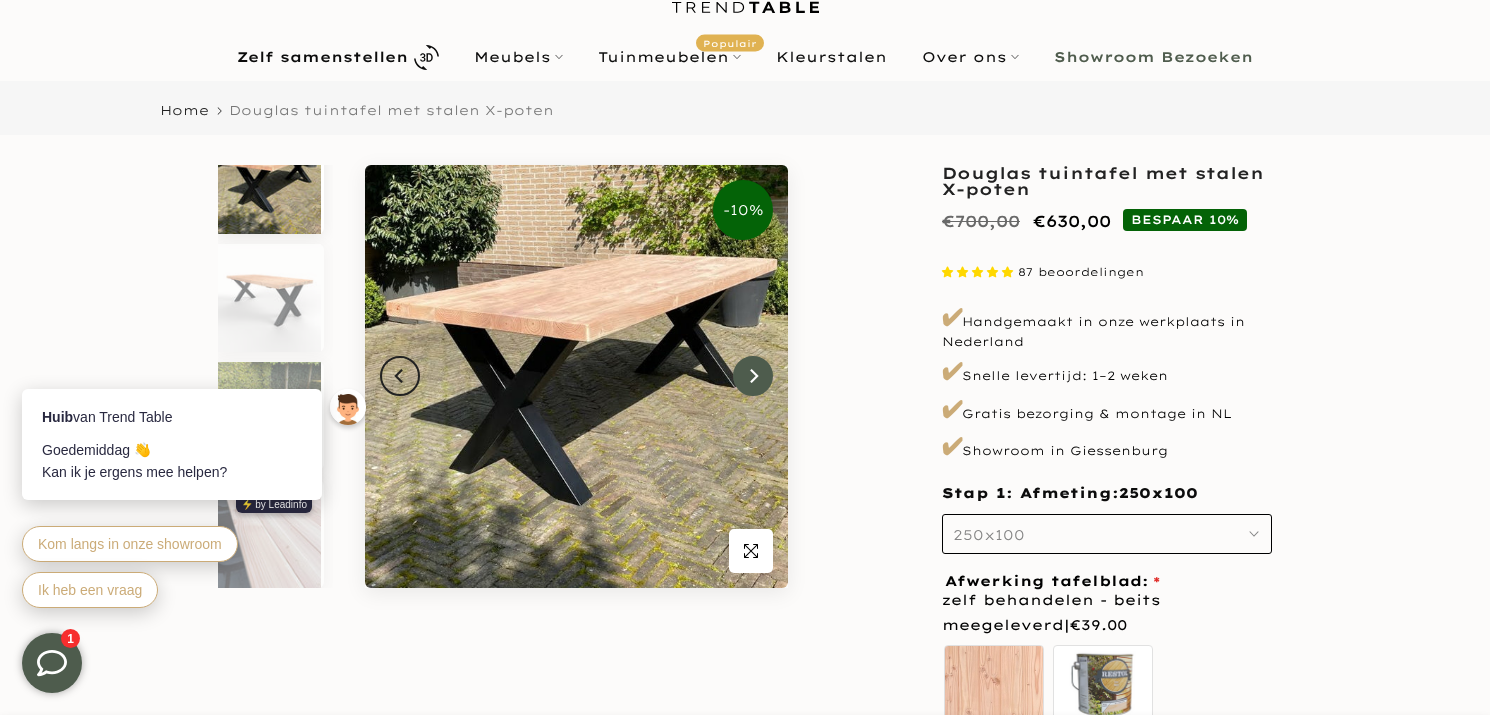 scroll, scrollTop: 0, scrollLeft: 0, axis: both 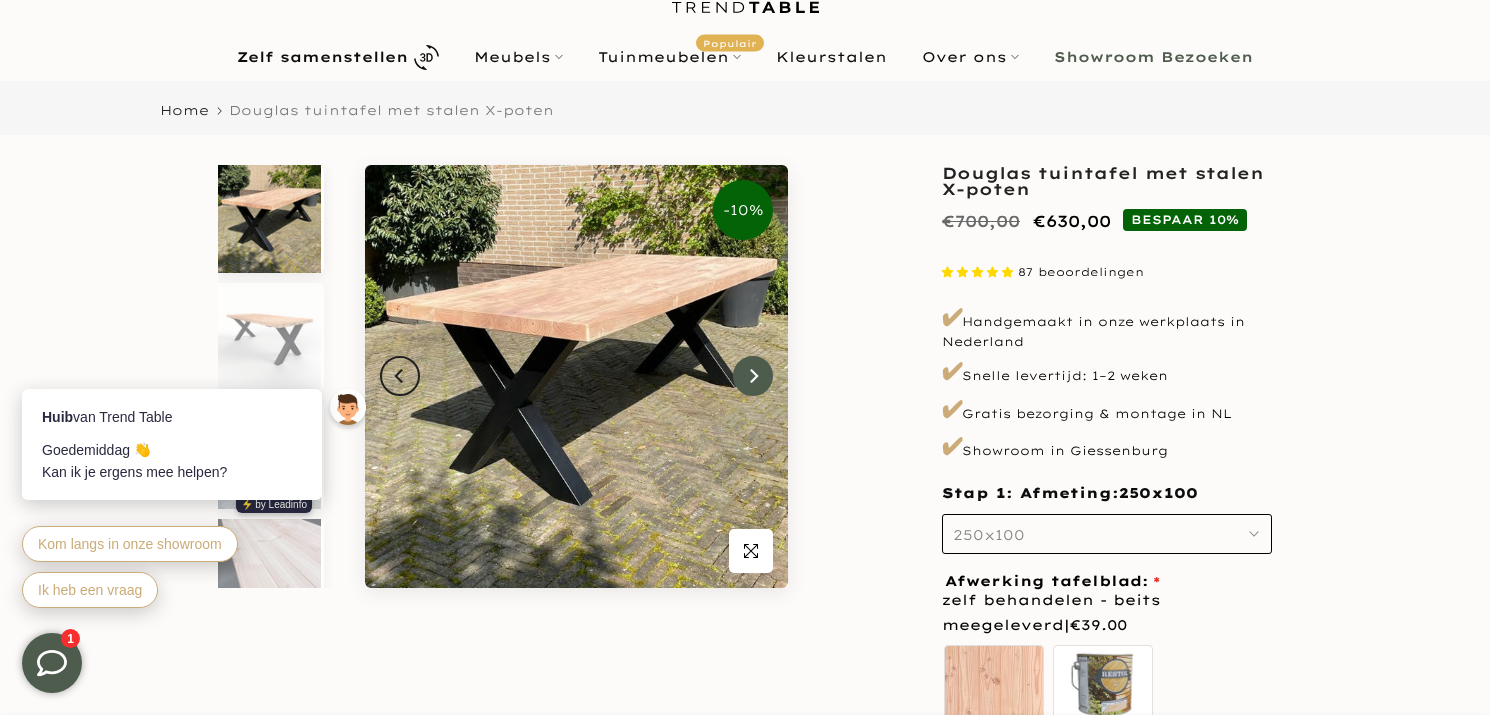 click 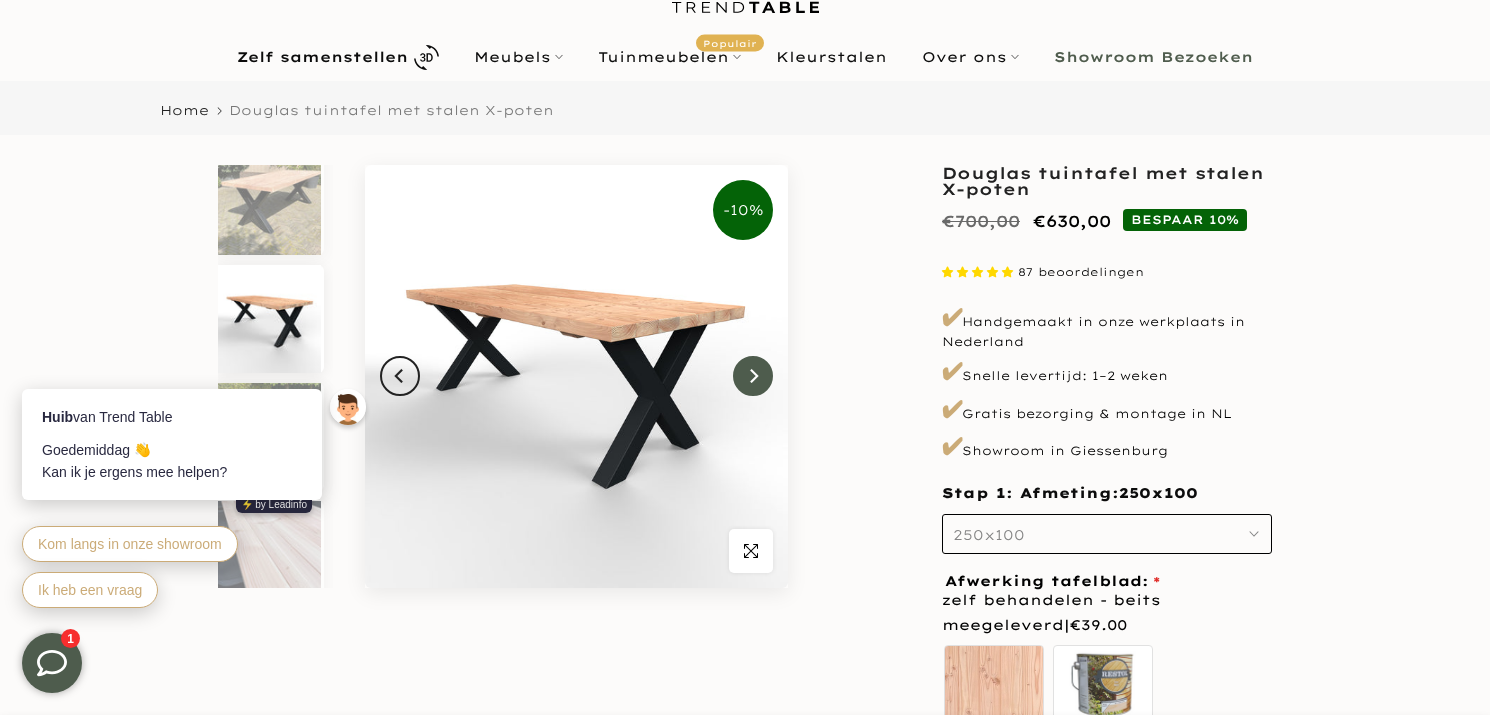 click 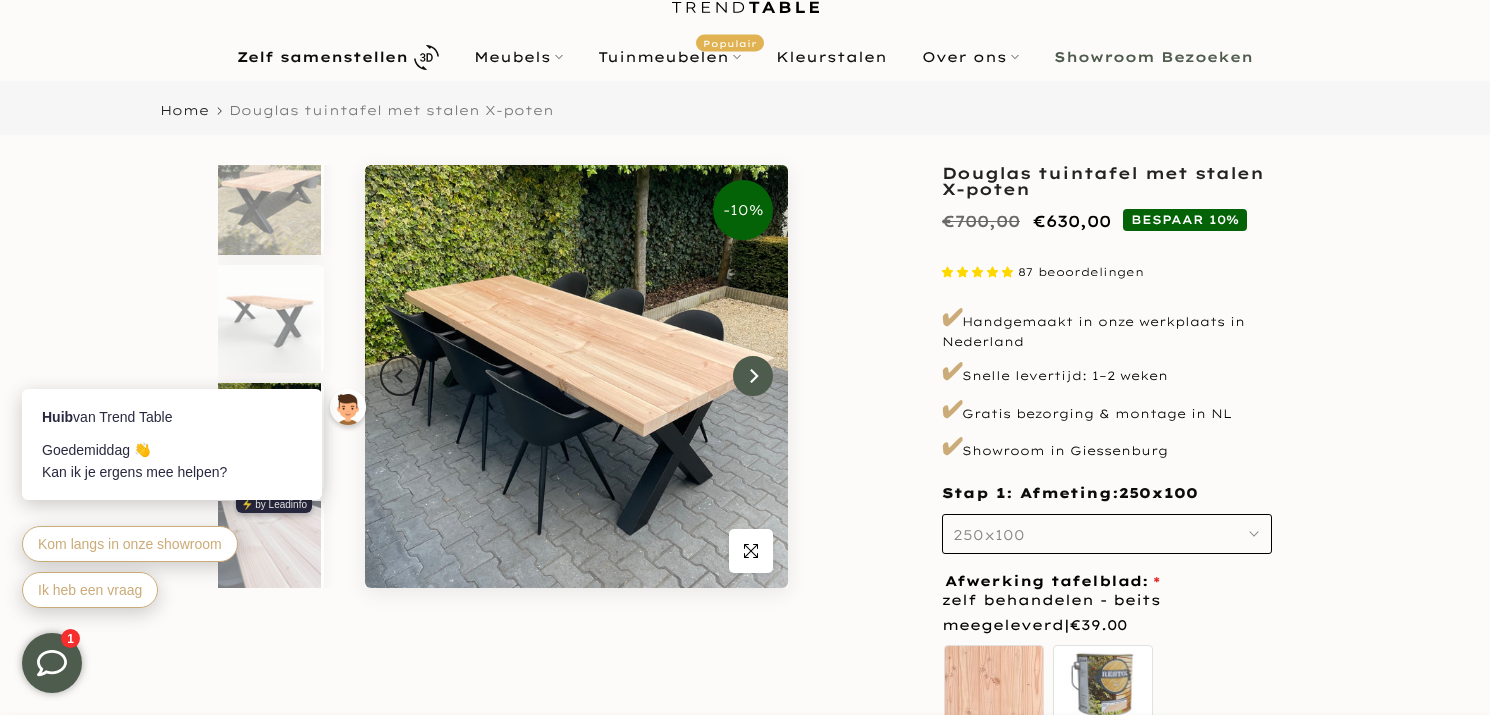 scroll, scrollTop: 39, scrollLeft: 0, axis: vertical 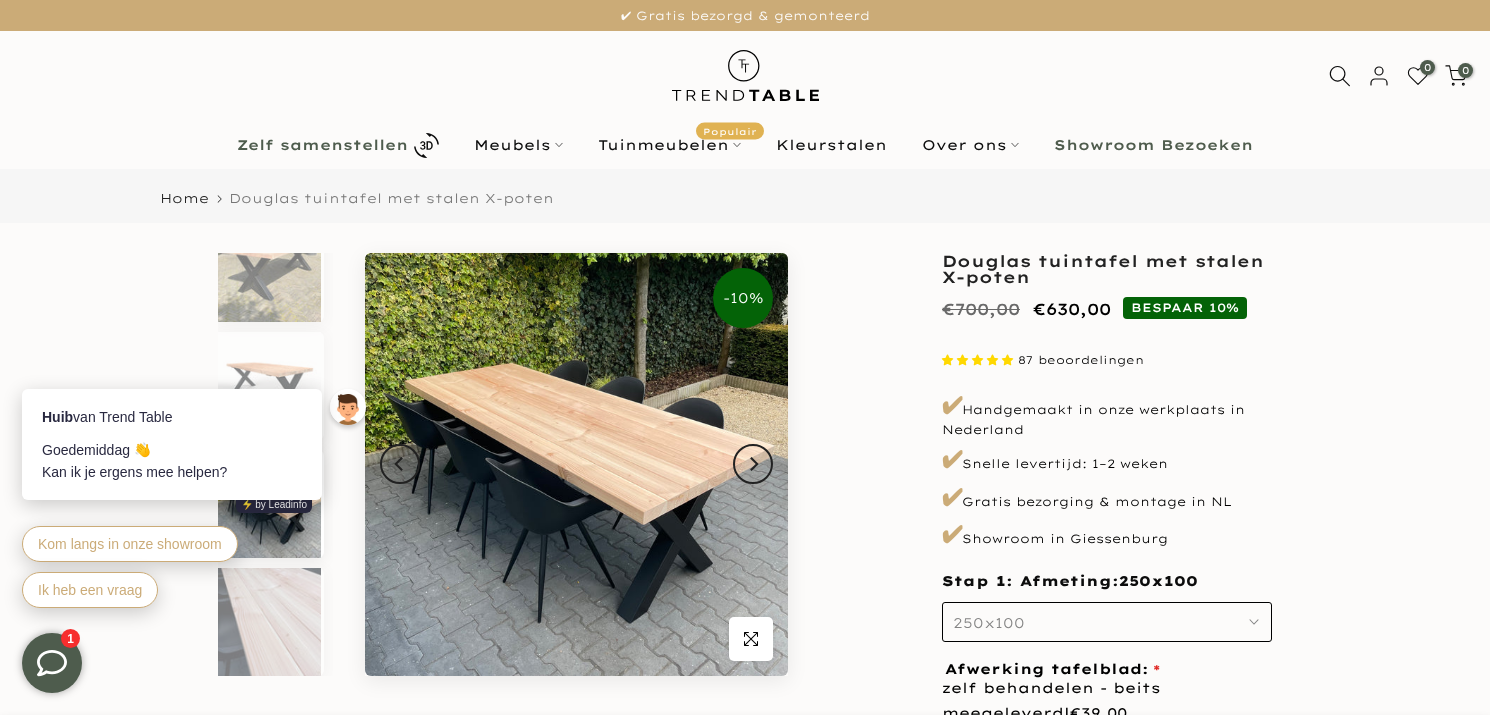 click on "Zelf samenstellen" at bounding box center [322, 145] 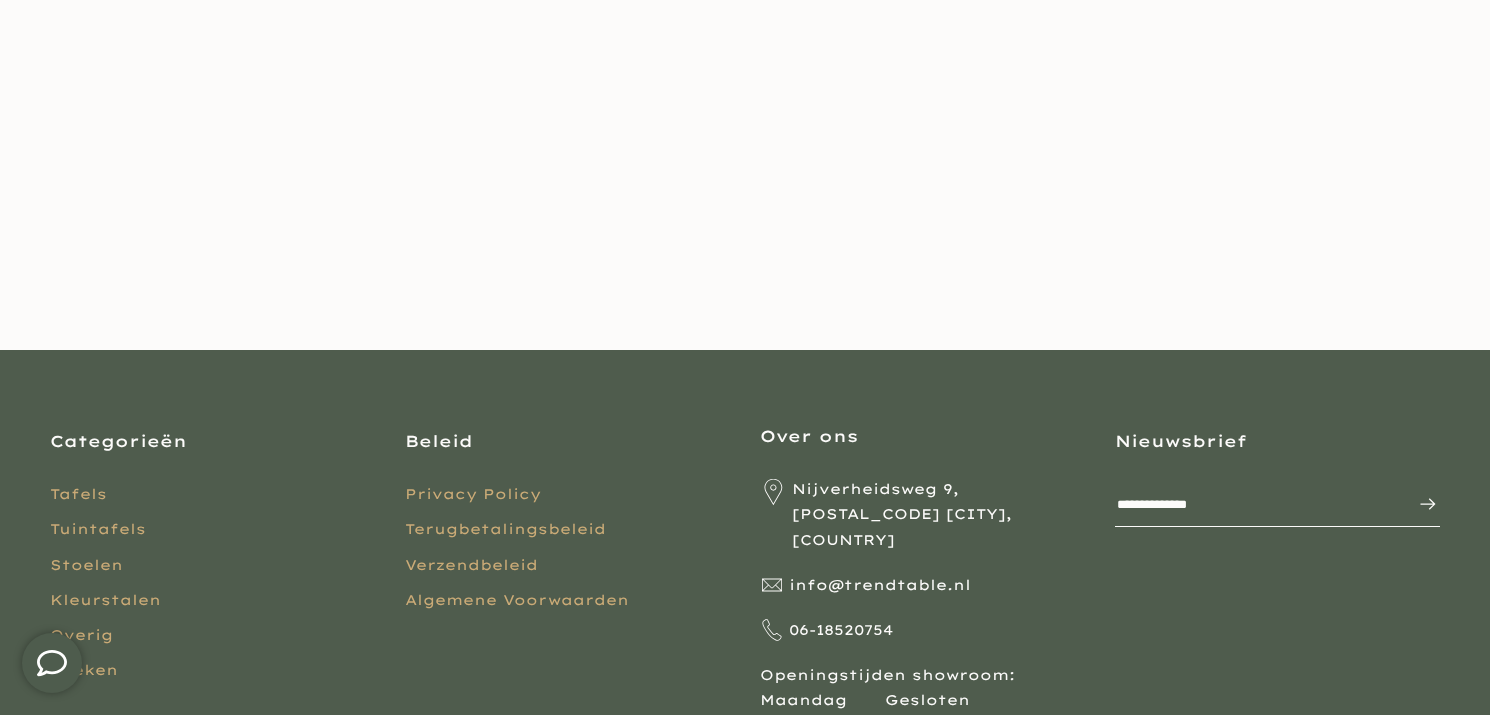 scroll, scrollTop: 217, scrollLeft: 0, axis: vertical 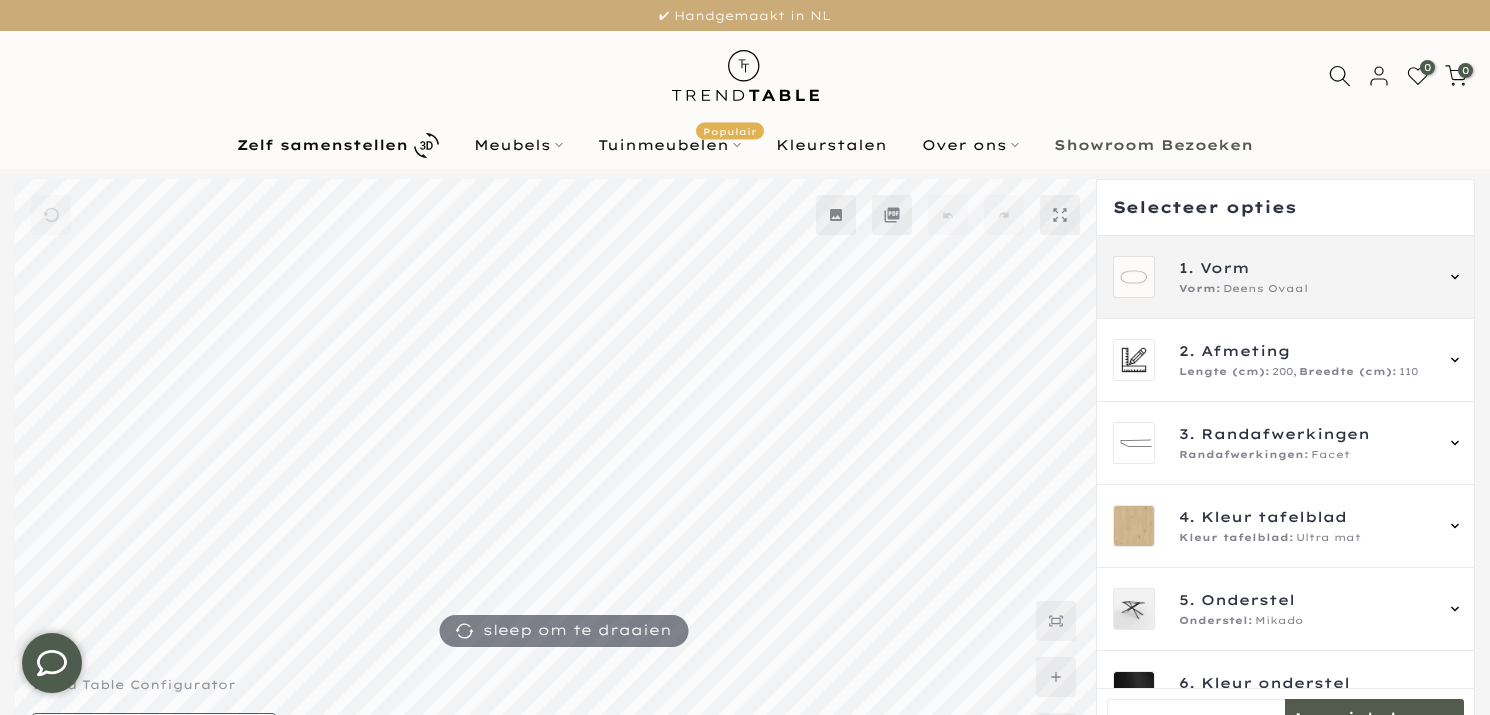 click on "Vorm: Deens Ovaal" at bounding box center (1305, 289) 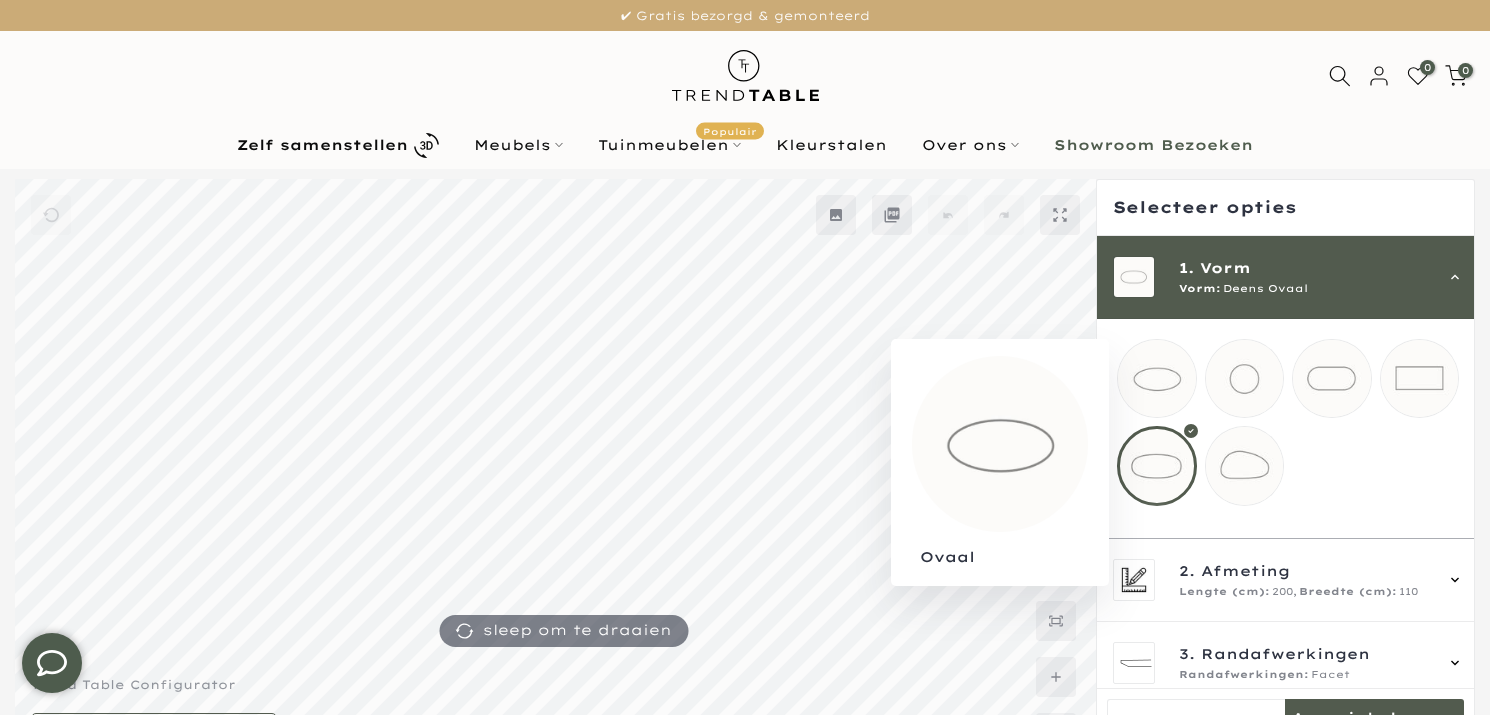 click at bounding box center (1157, 379) 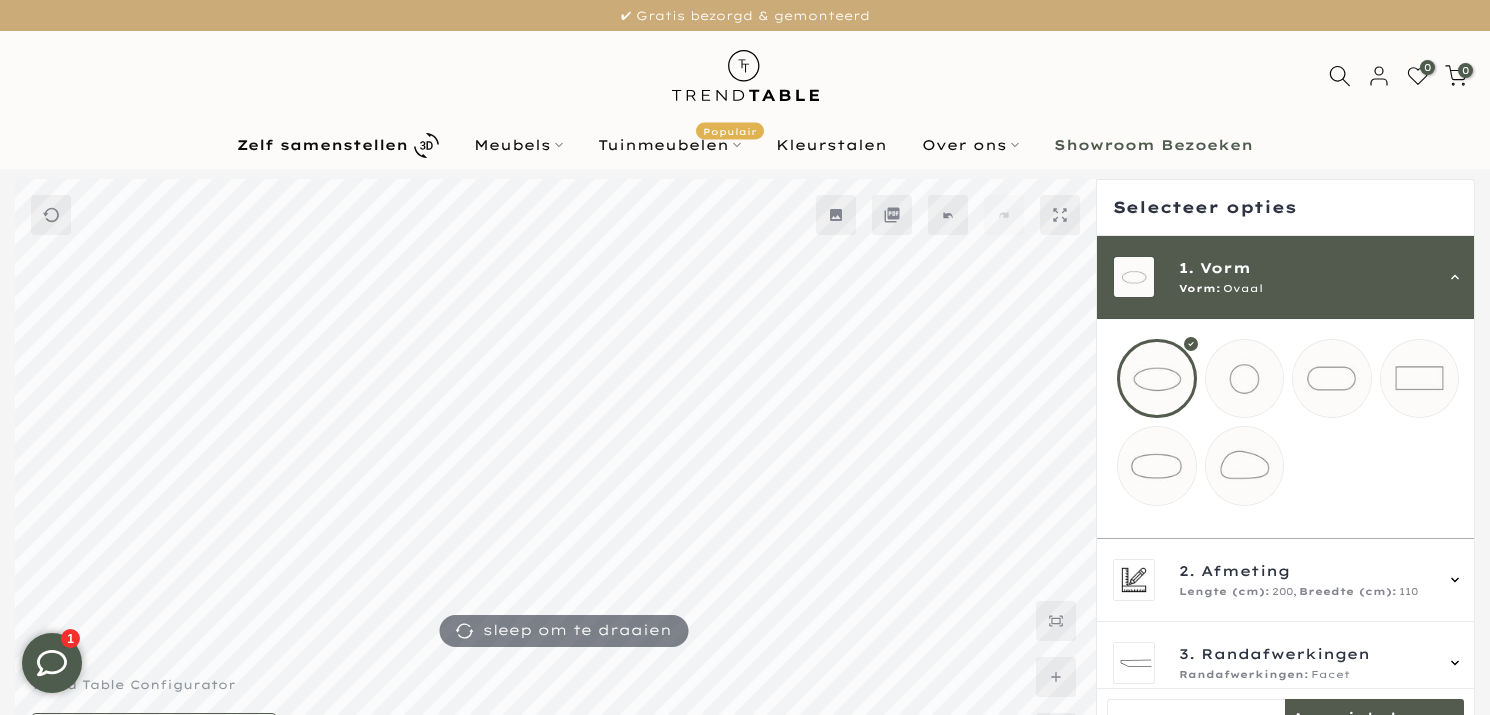 click at bounding box center [1245, 466] 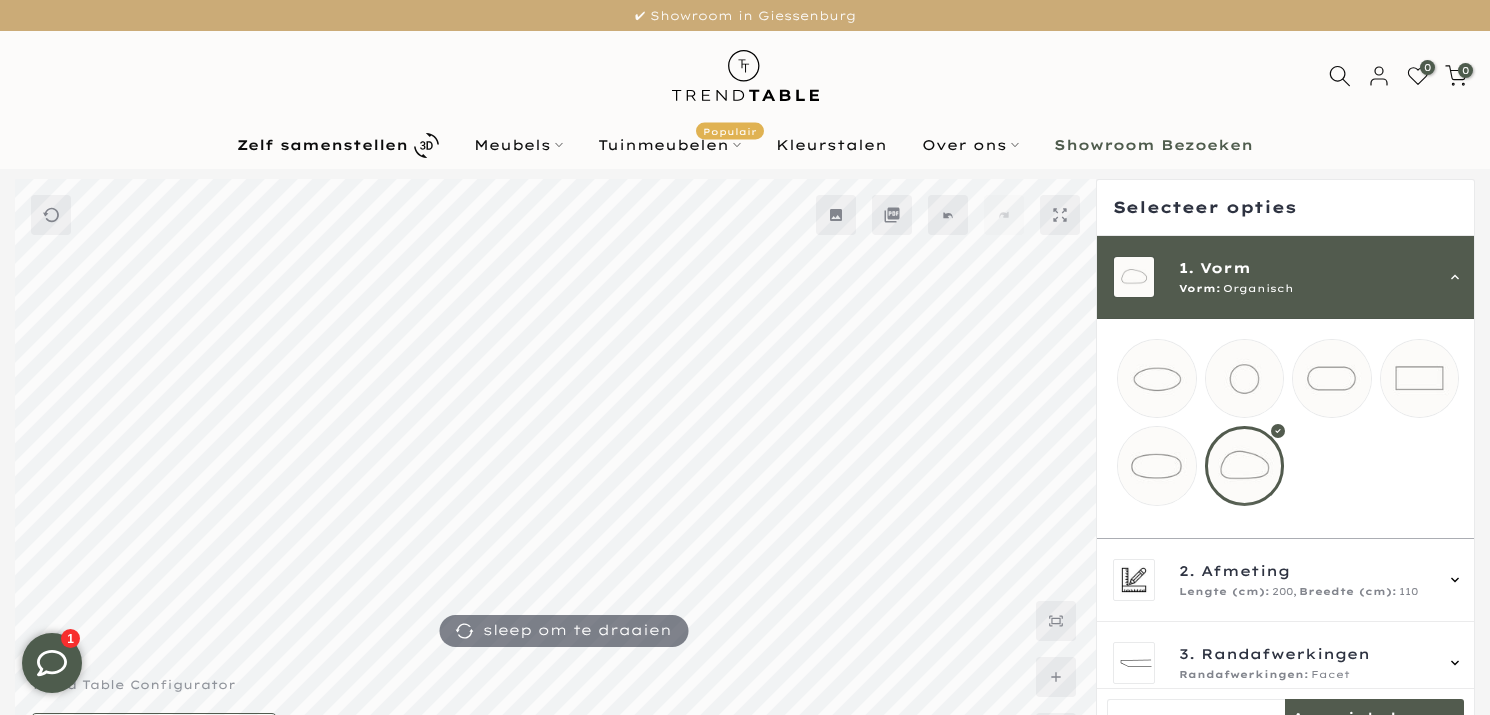 click at bounding box center (1245, 379) 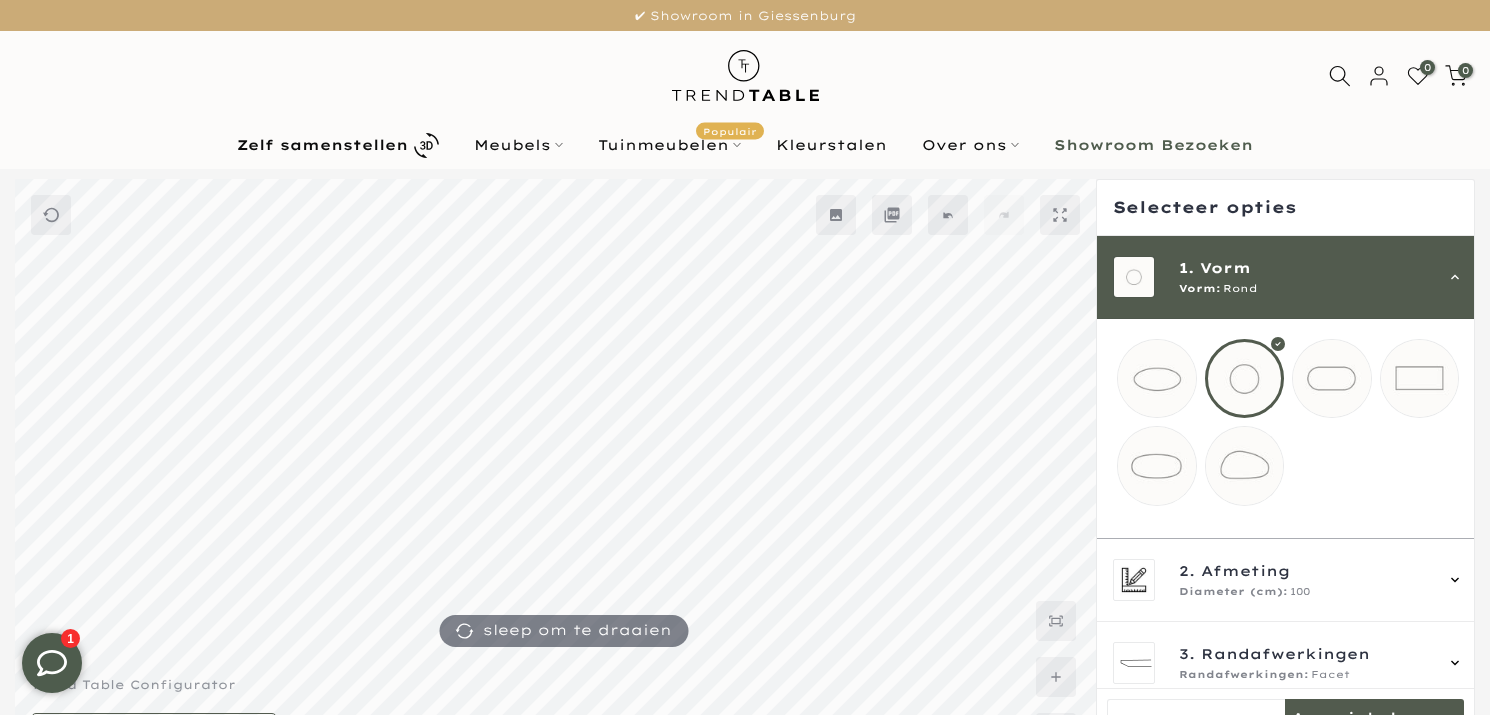 click at bounding box center [1420, 379] 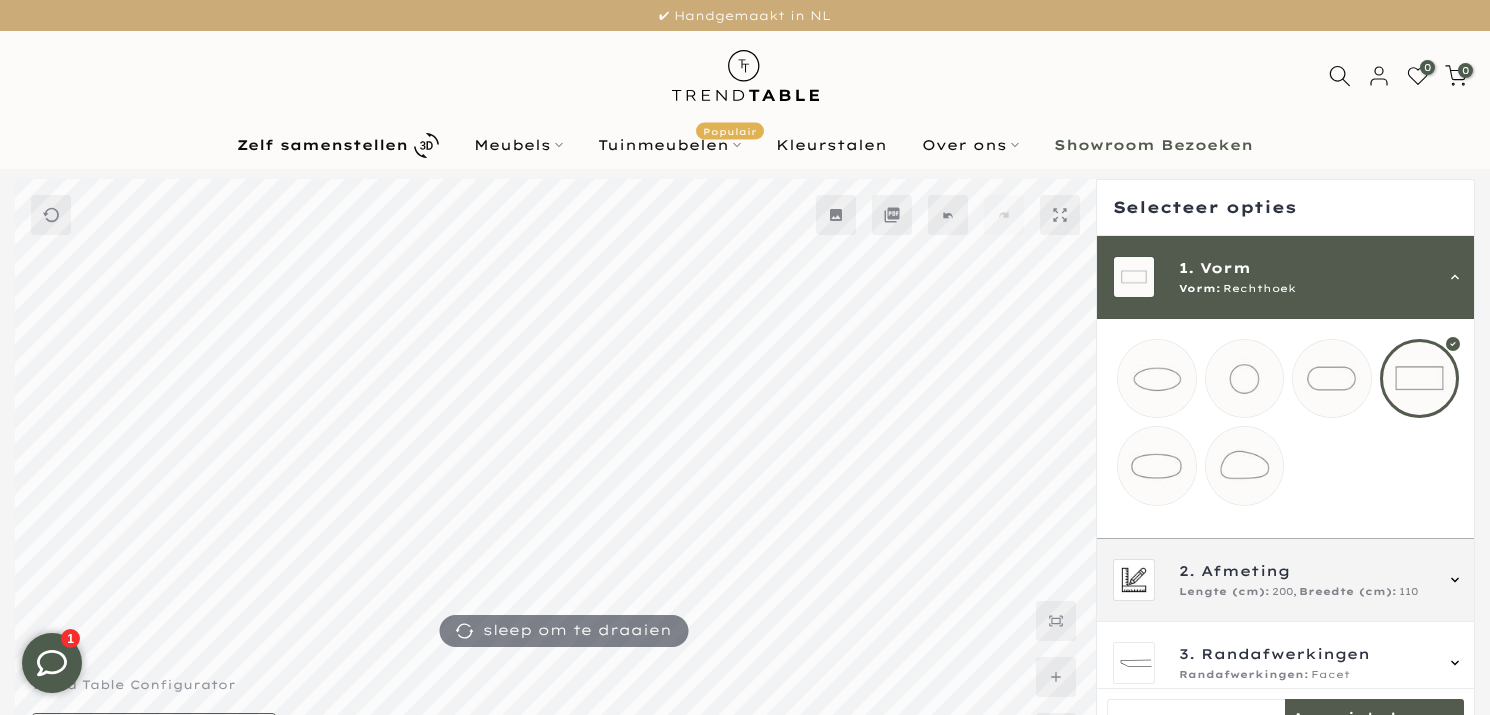 click on "Afmeting" at bounding box center (1245, 571) 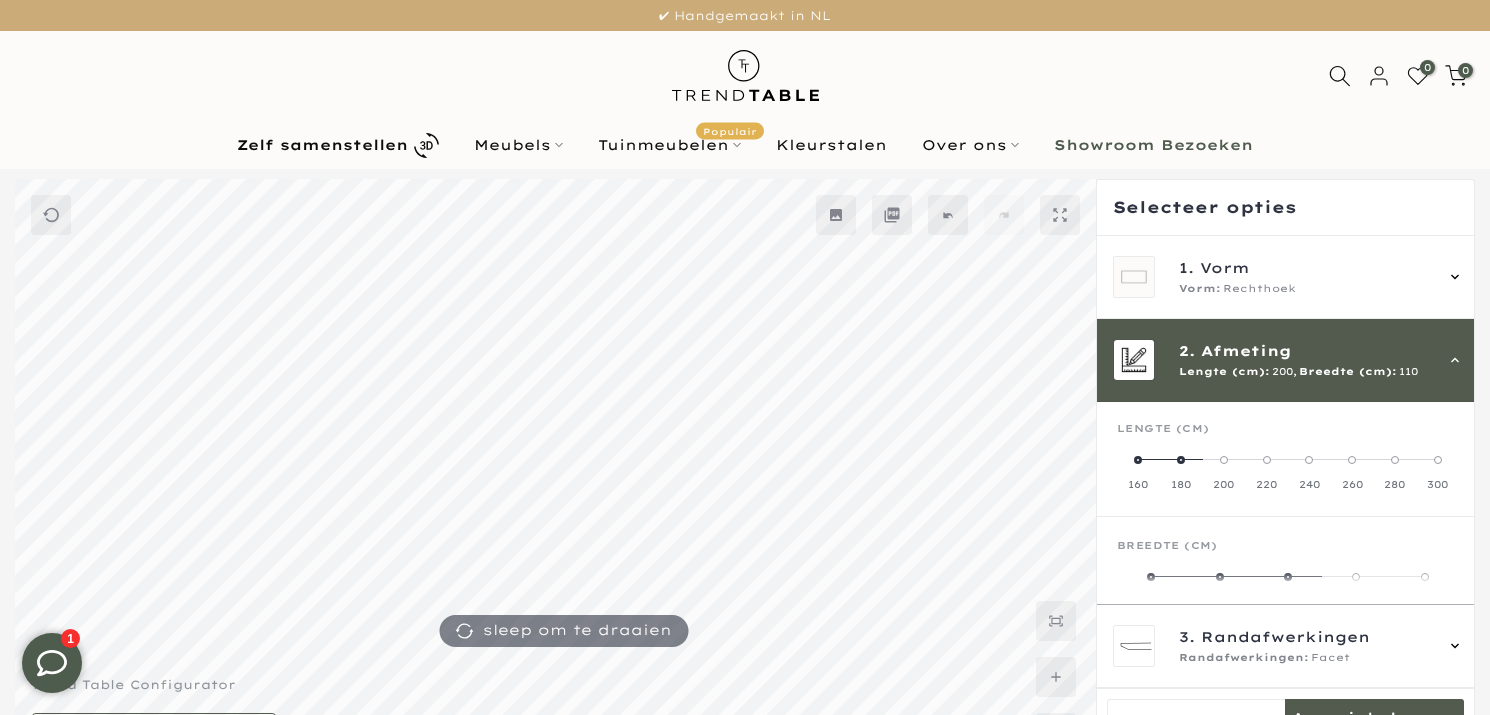 scroll, scrollTop: 83, scrollLeft: 0, axis: vertical 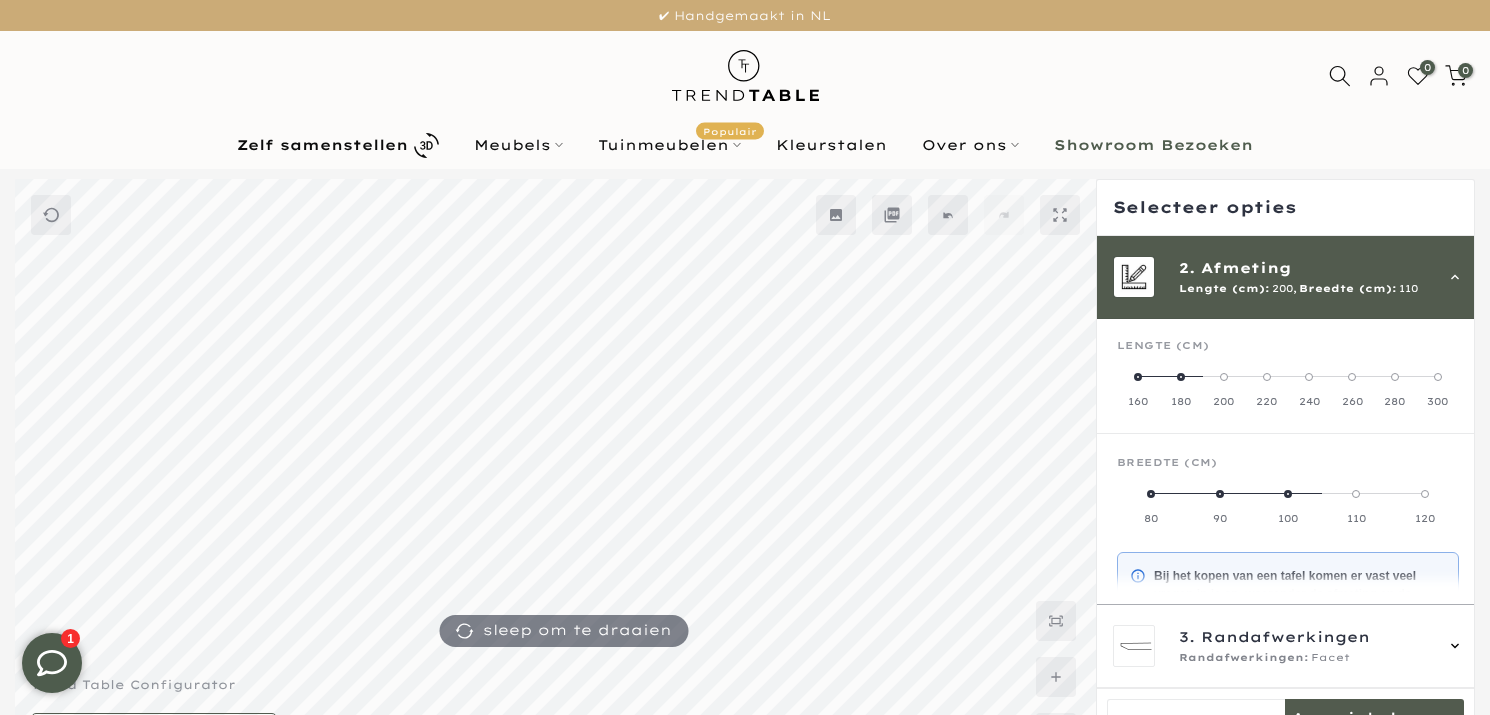 drag, startPoint x: 1223, startPoint y: 378, endPoint x: 1282, endPoint y: 380, distance: 59.03389 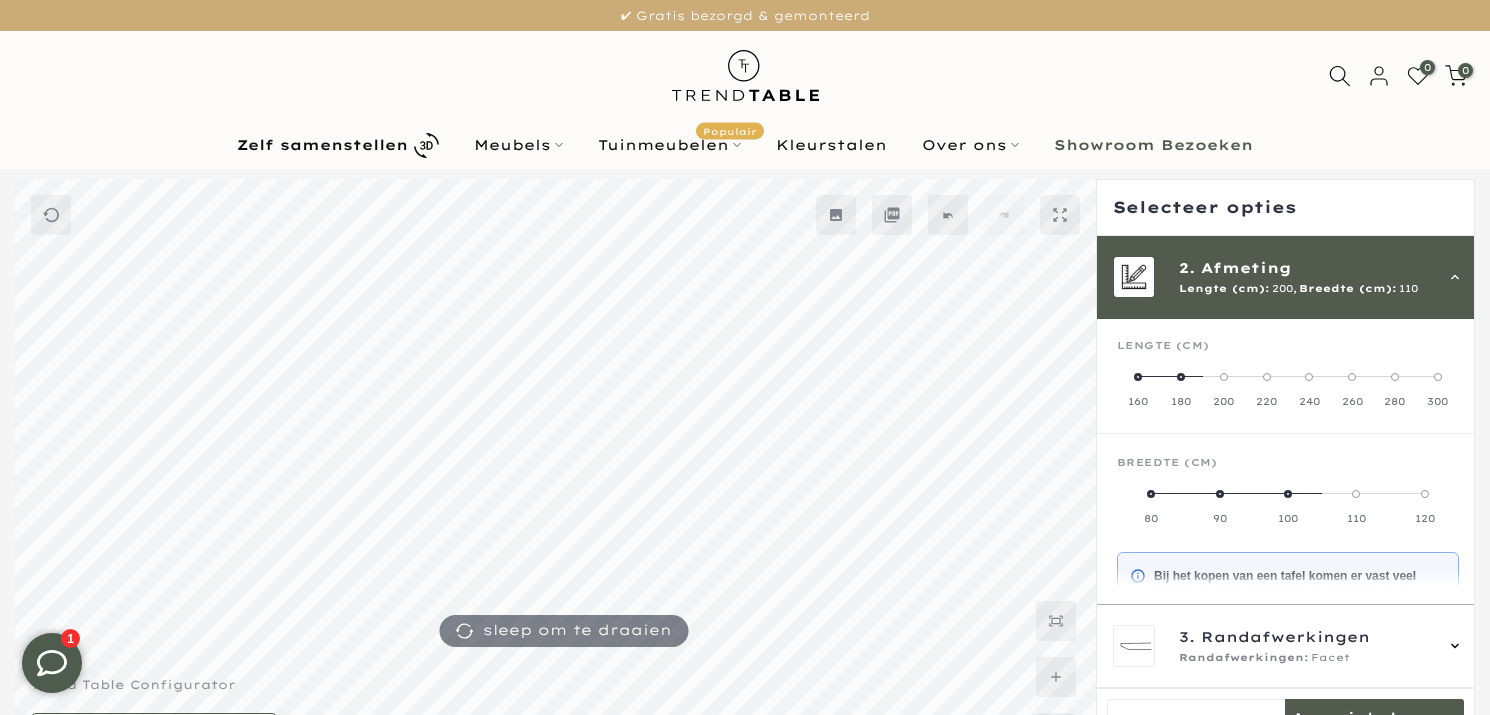 click on "260" 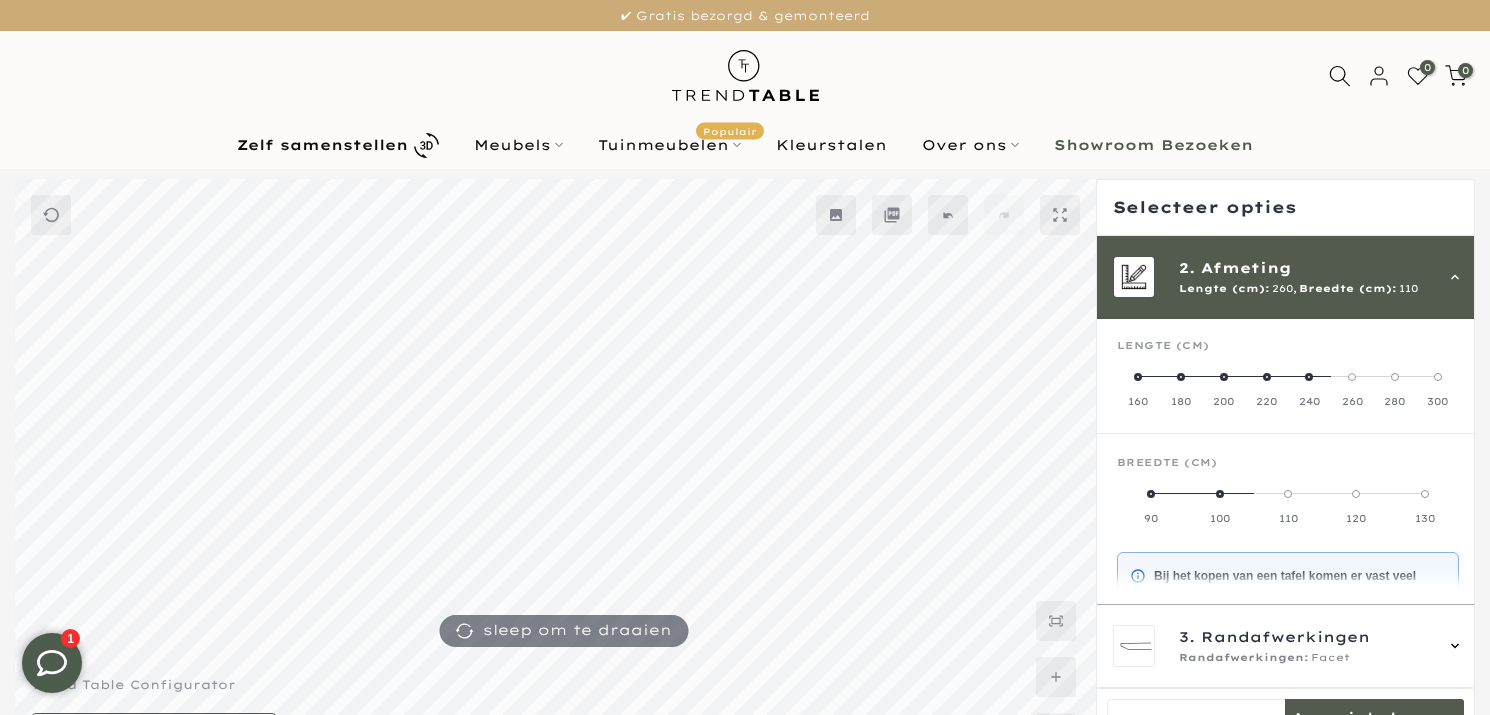 drag, startPoint x: 1289, startPoint y: 497, endPoint x: 1215, endPoint y: 500, distance: 74.06078 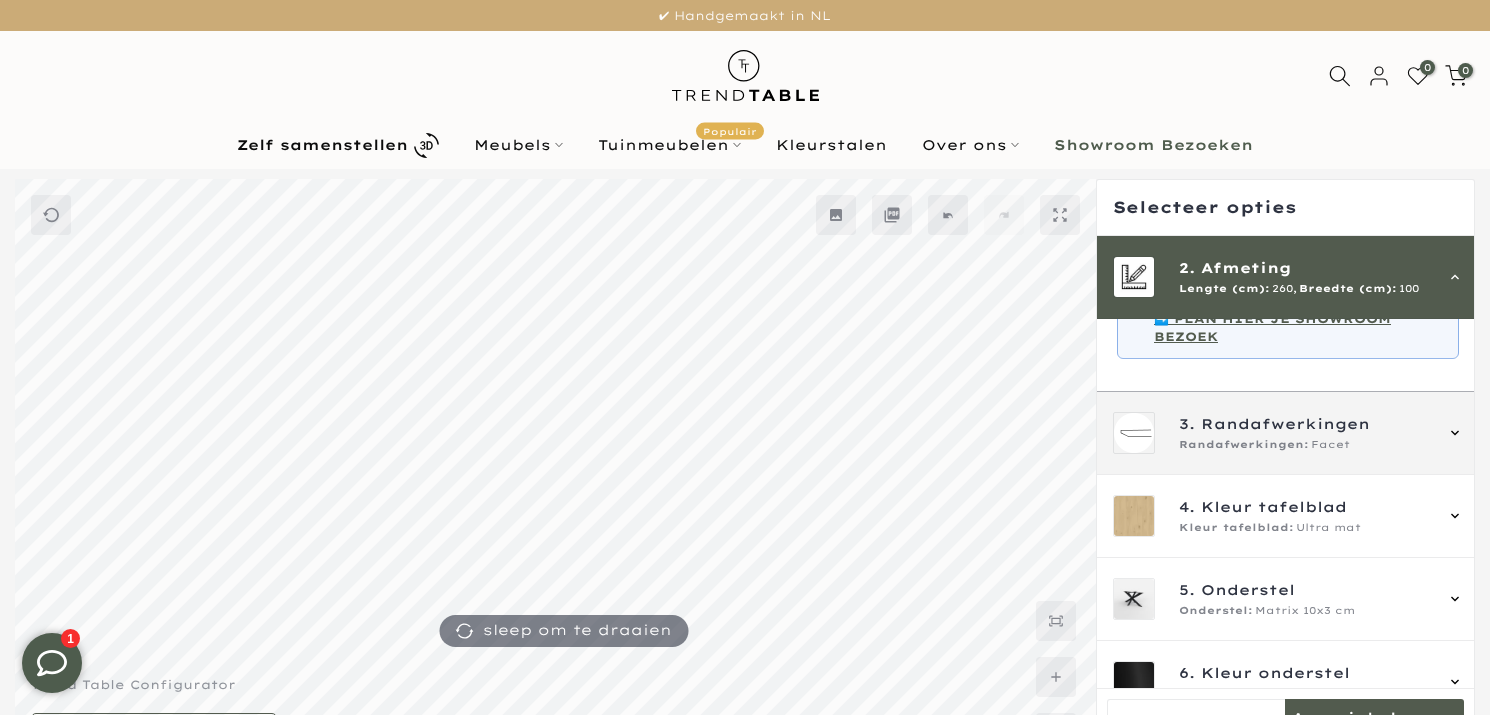 click on "Randafwerkingen: Facet" at bounding box center [1305, 445] 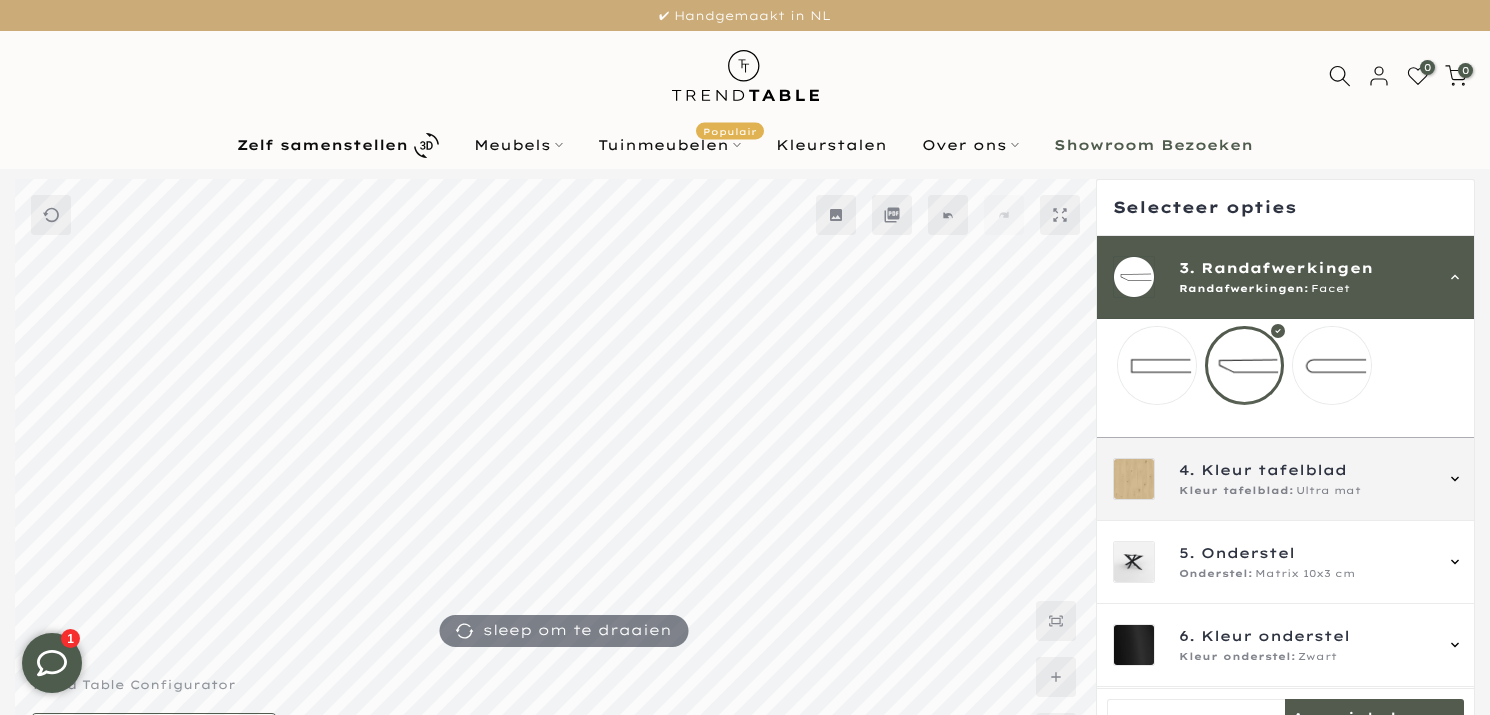 scroll, scrollTop: 166, scrollLeft: 0, axis: vertical 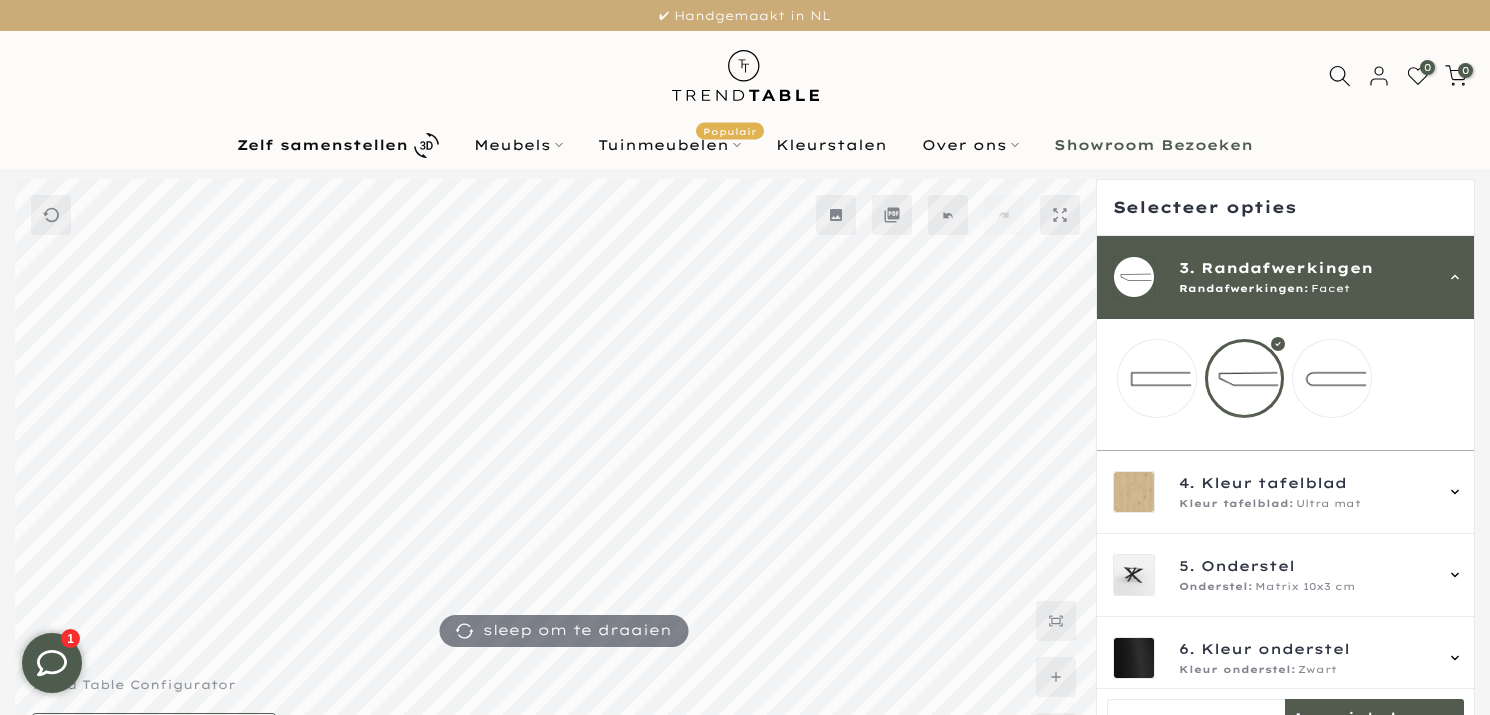 click at bounding box center (1157, 379) 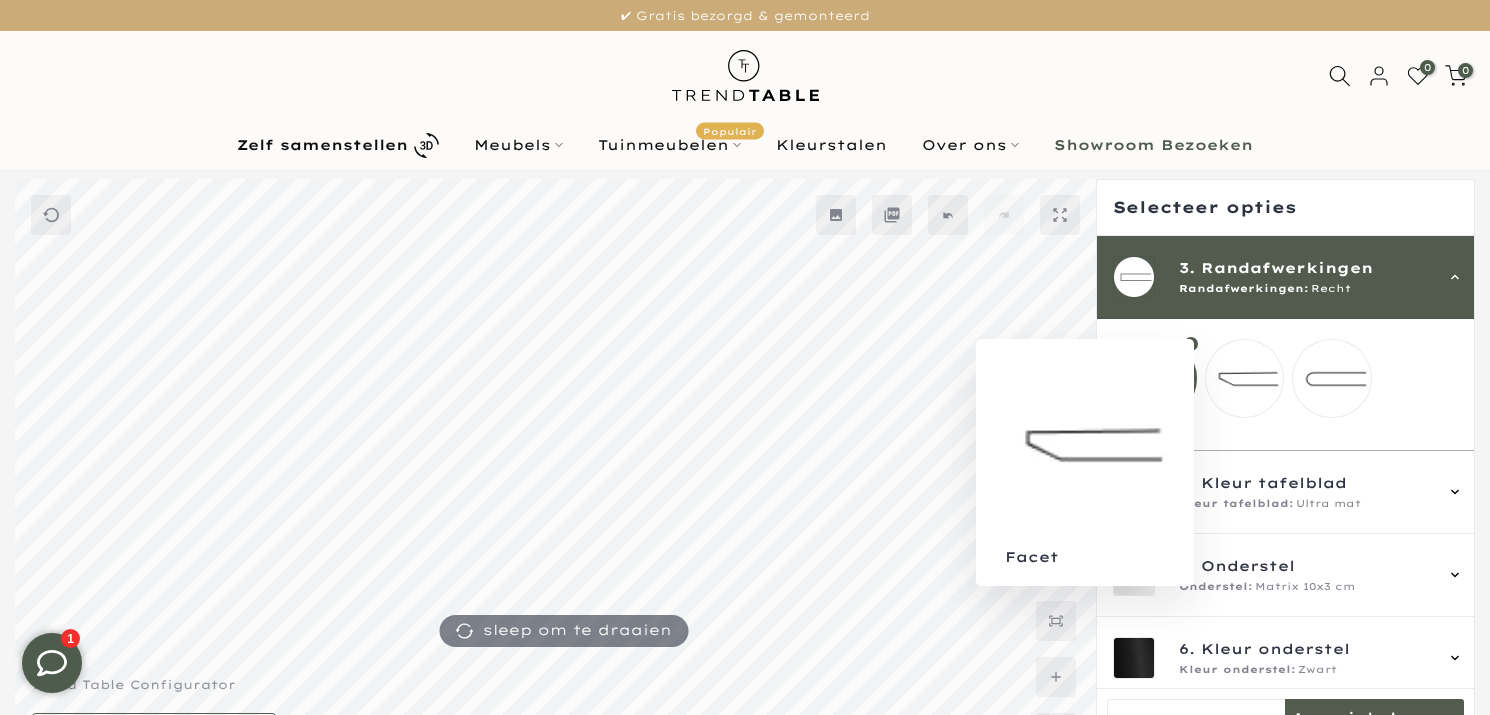 click at bounding box center (1245, 379) 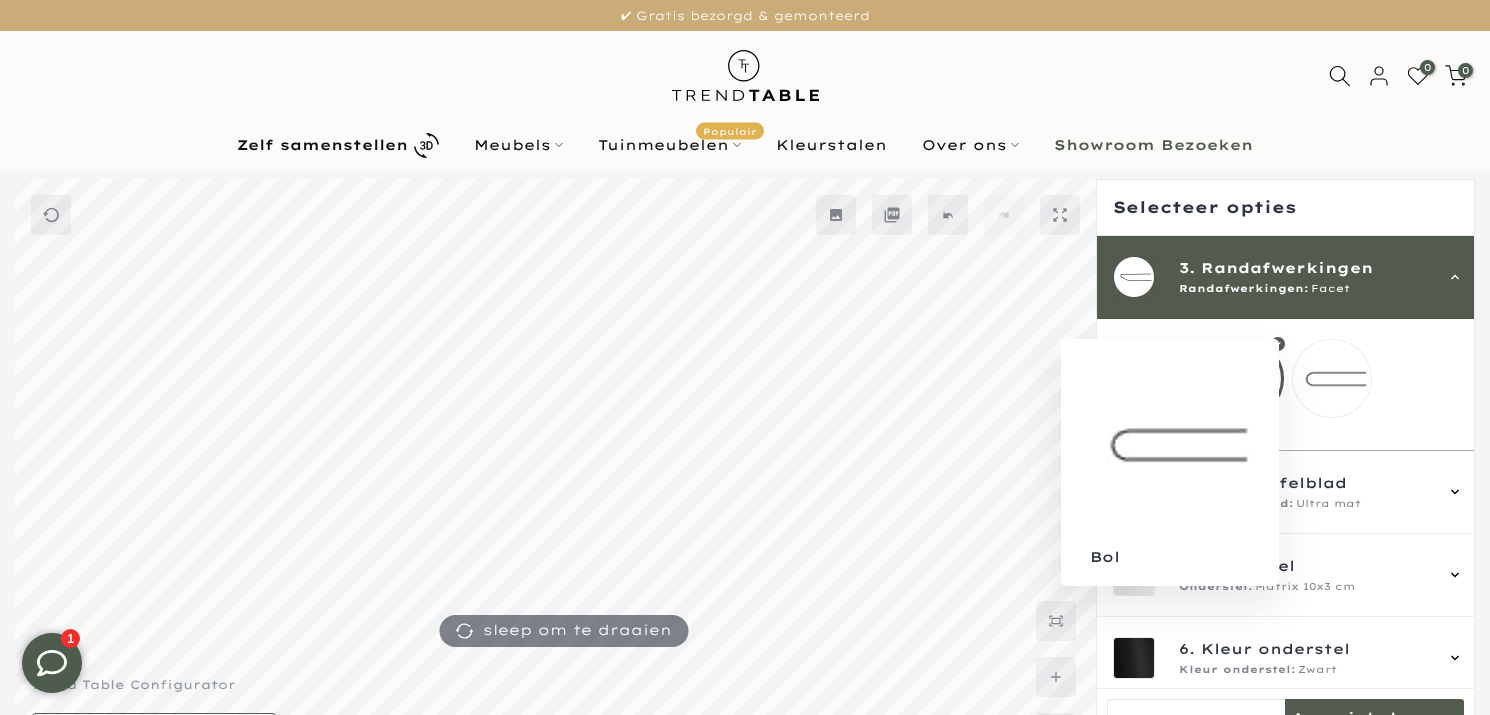 click at bounding box center [1332, 379] 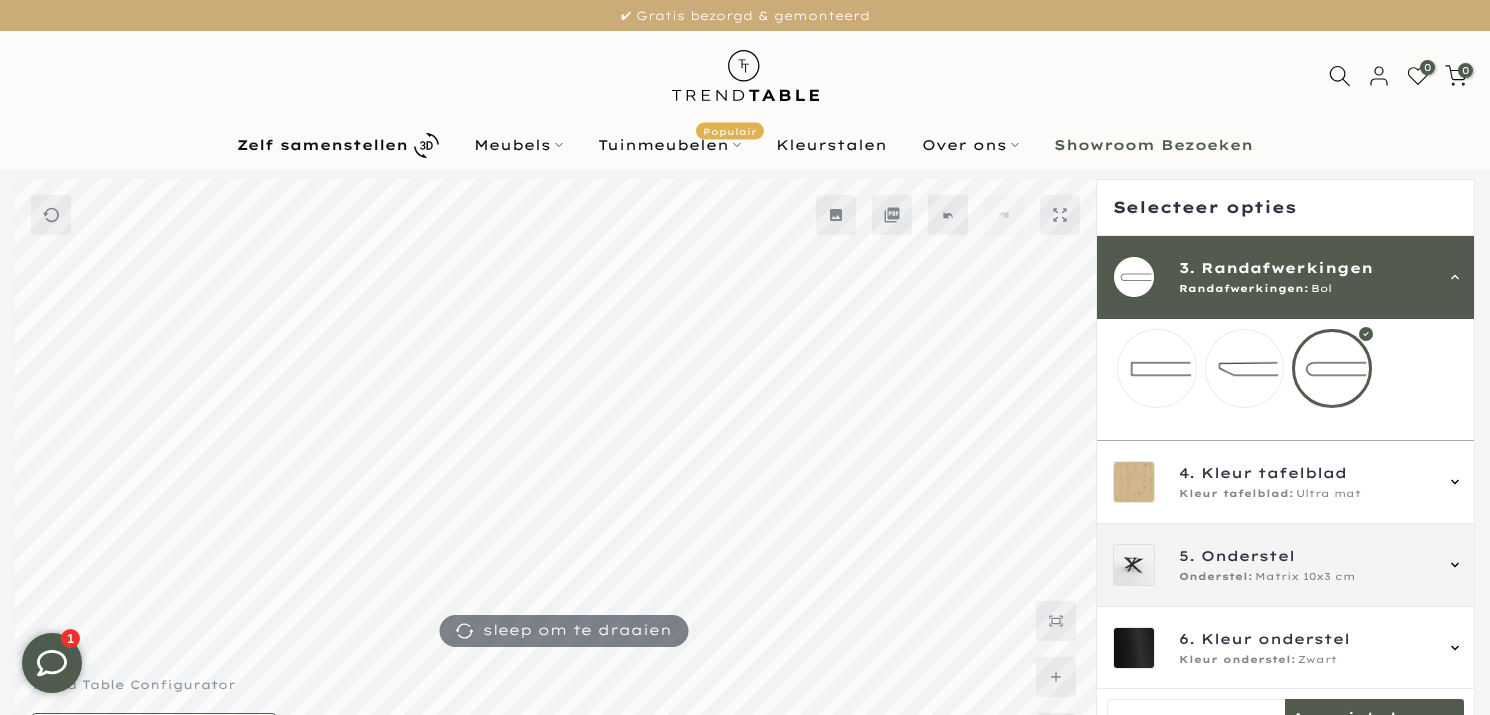 click on "Onderstel" at bounding box center (1248, 556) 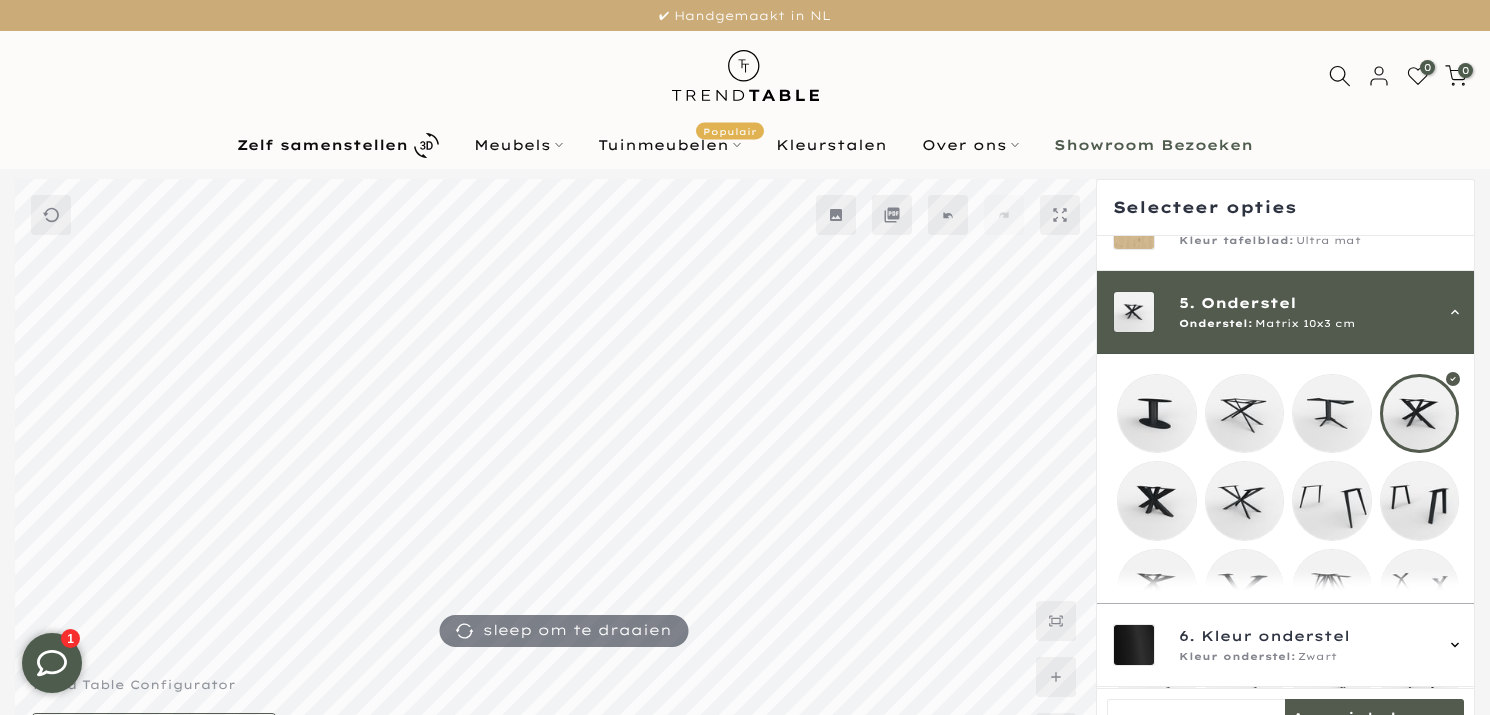 scroll, scrollTop: 315, scrollLeft: 0, axis: vertical 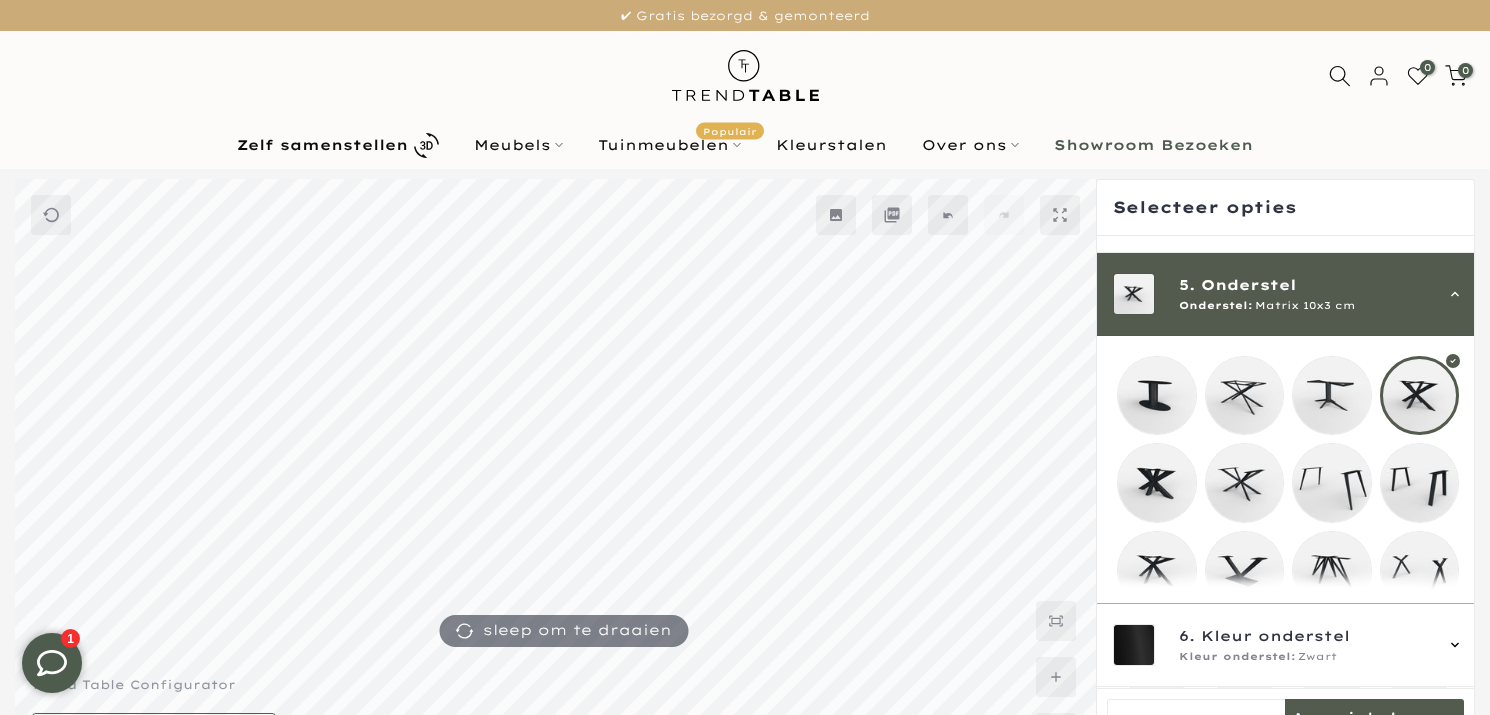 click at bounding box center (1420, 483) 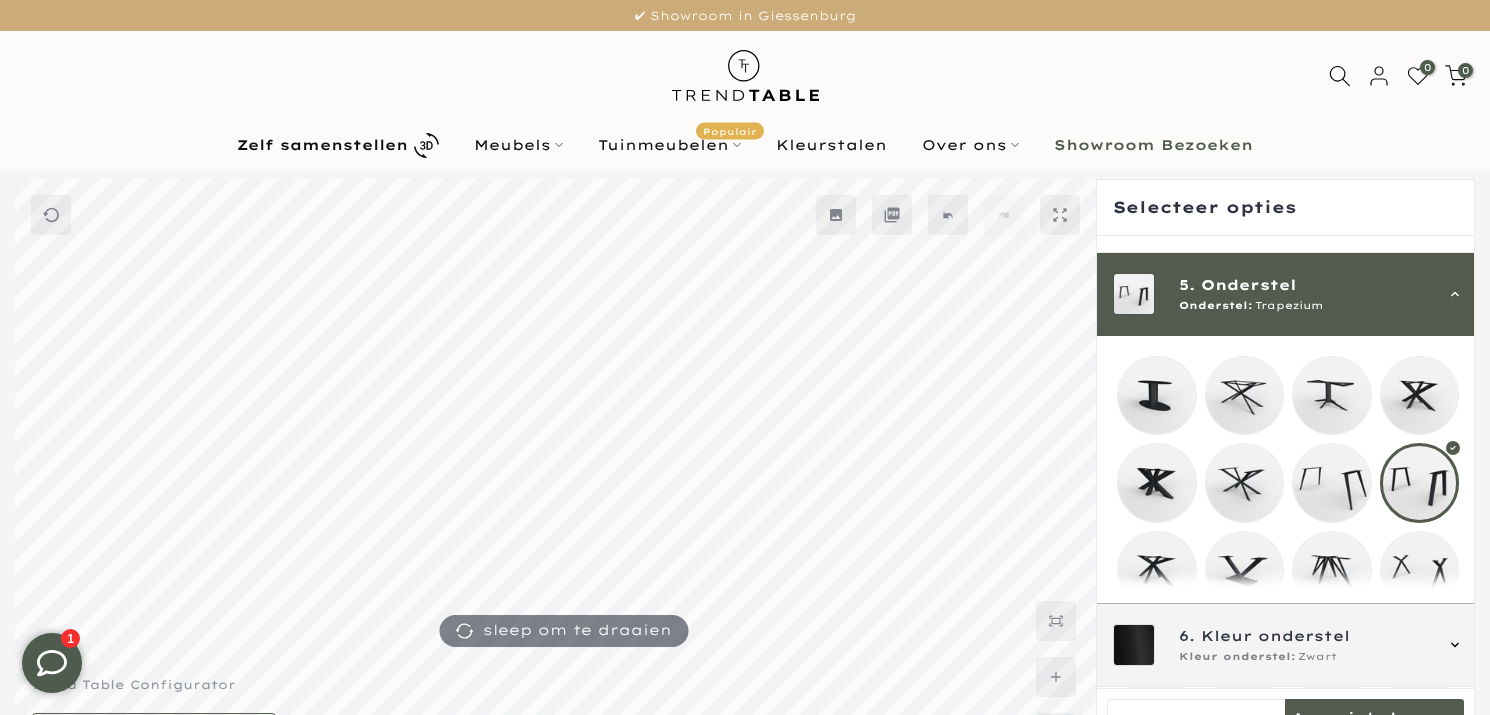 click on "Kleur onderstel" at bounding box center (1275, 637) 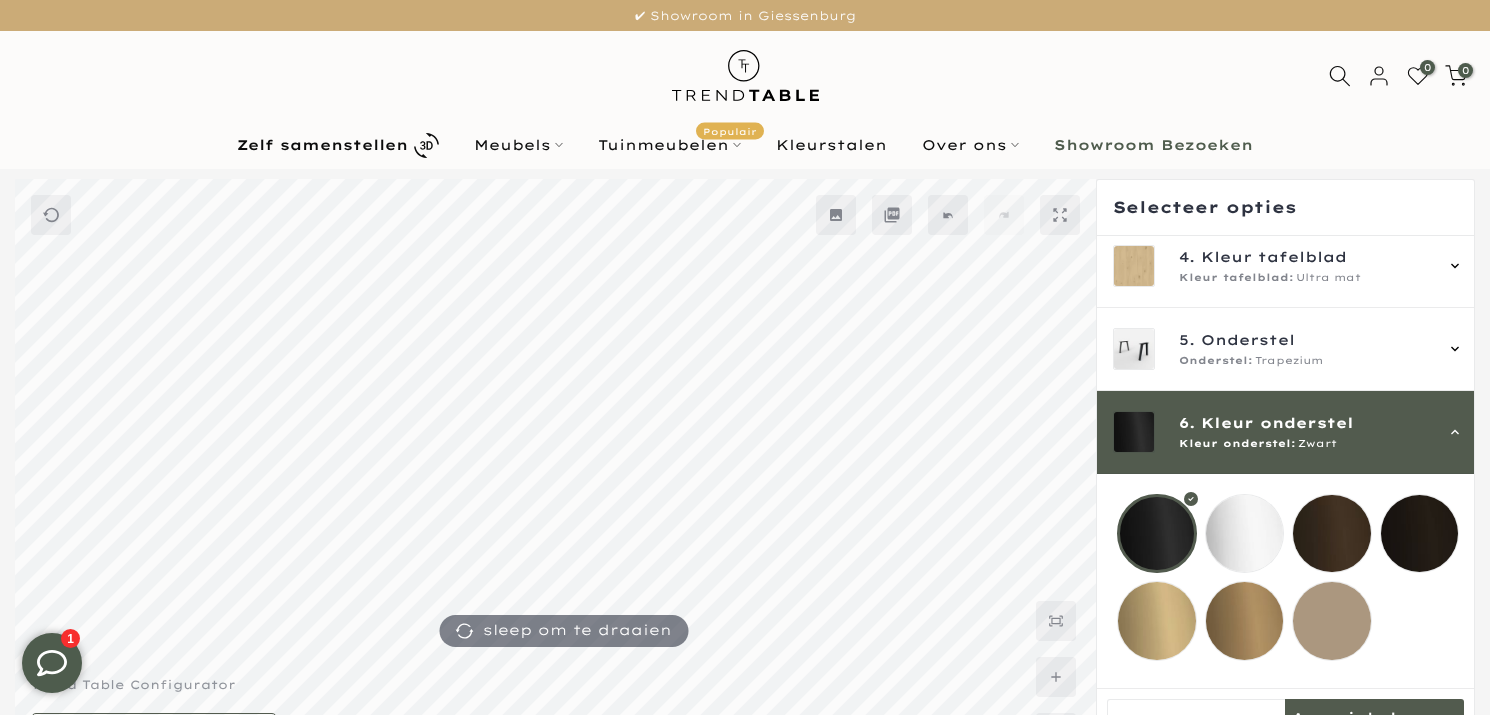 scroll, scrollTop: 260, scrollLeft: 0, axis: vertical 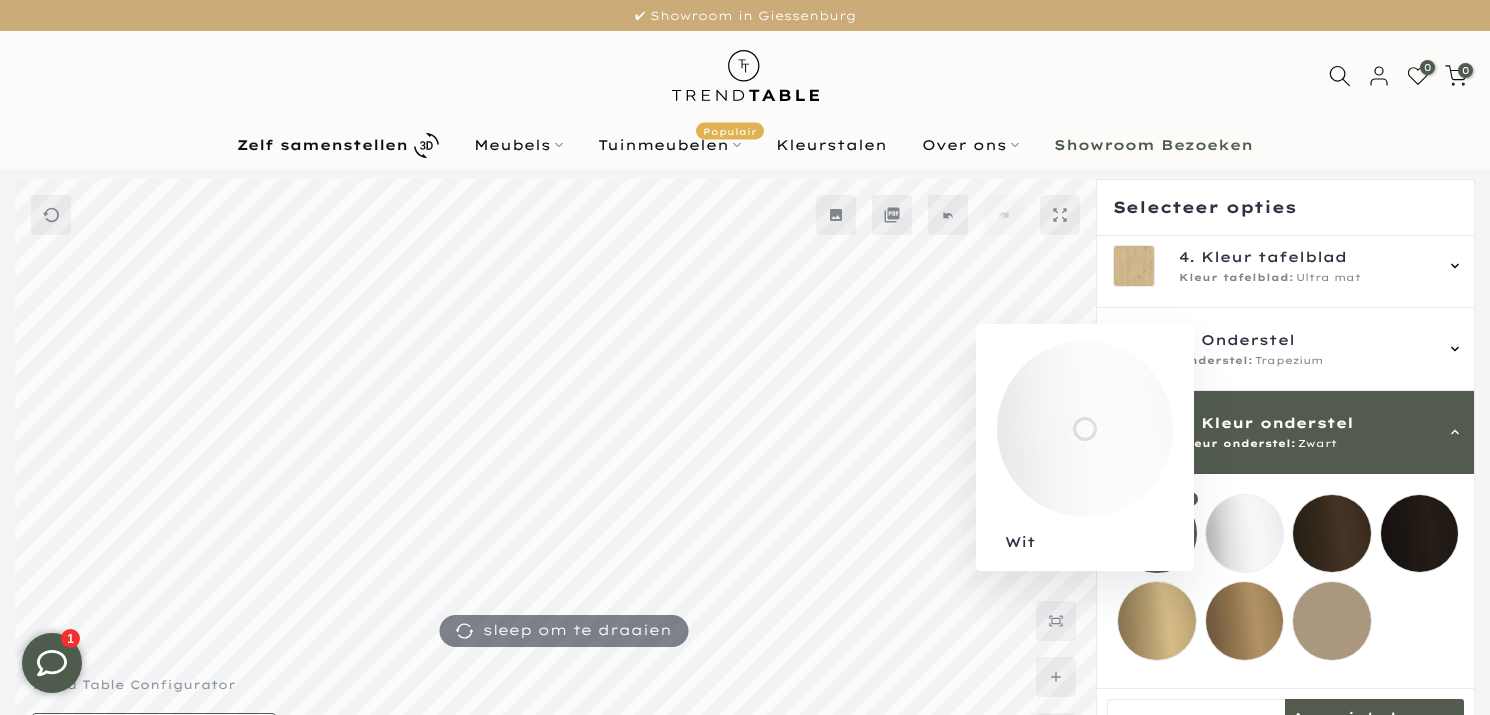 click at bounding box center (1245, 534) 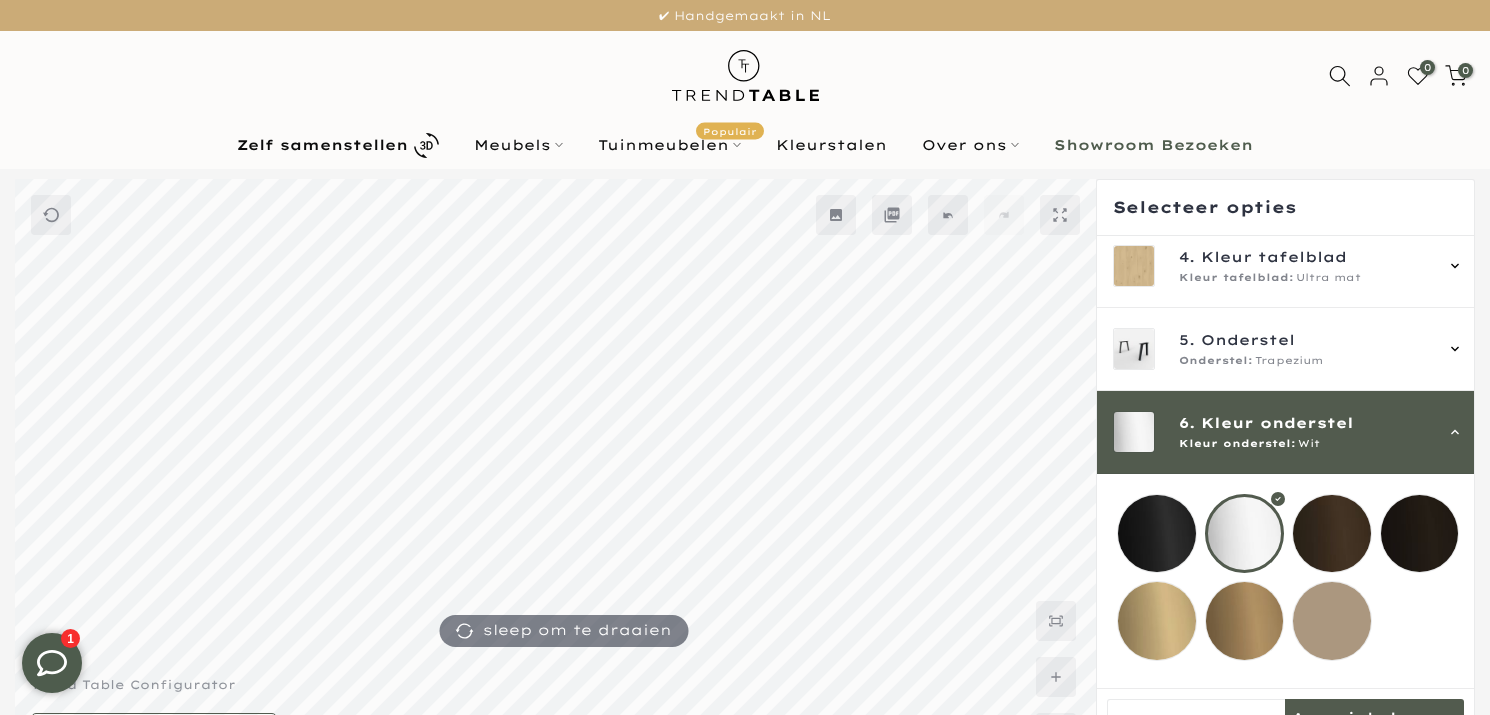 click at bounding box center [1332, 534] 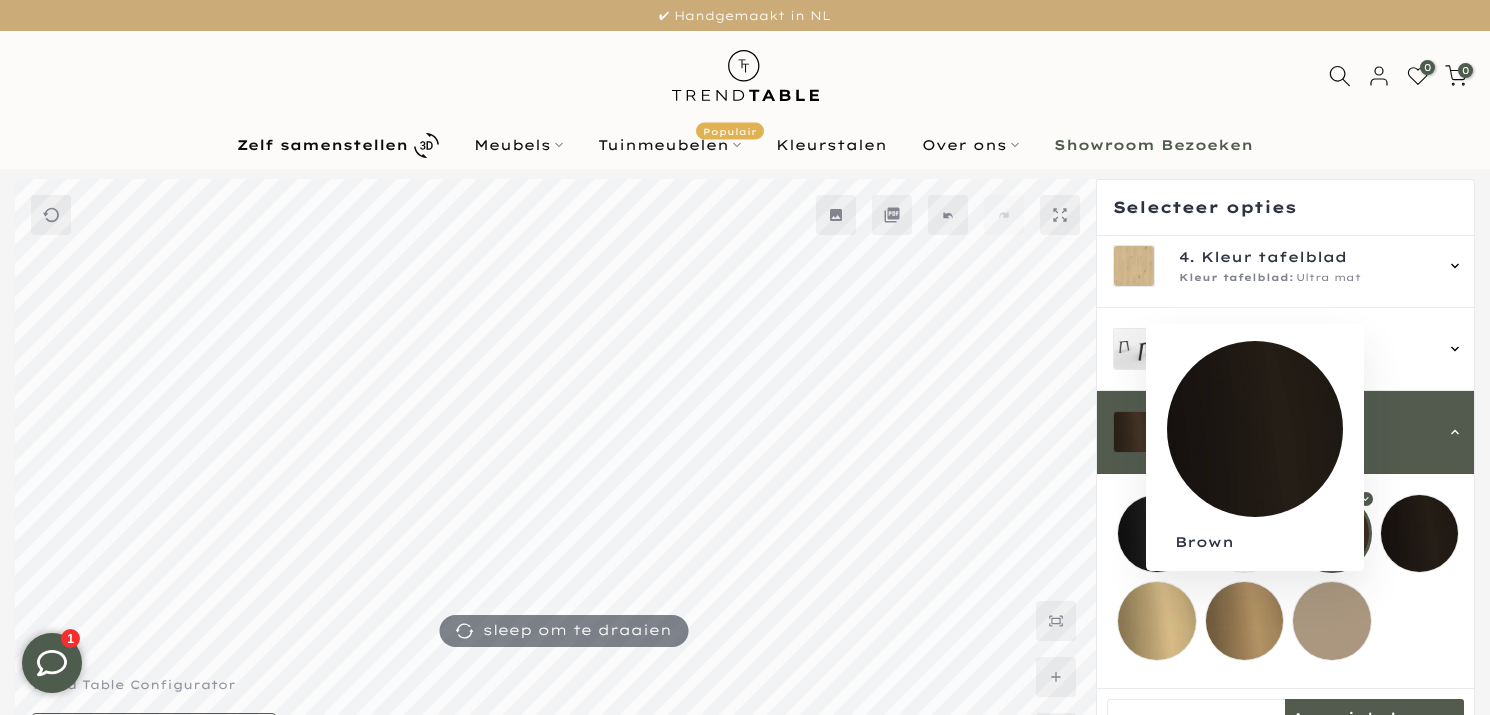 click at bounding box center [1420, 534] 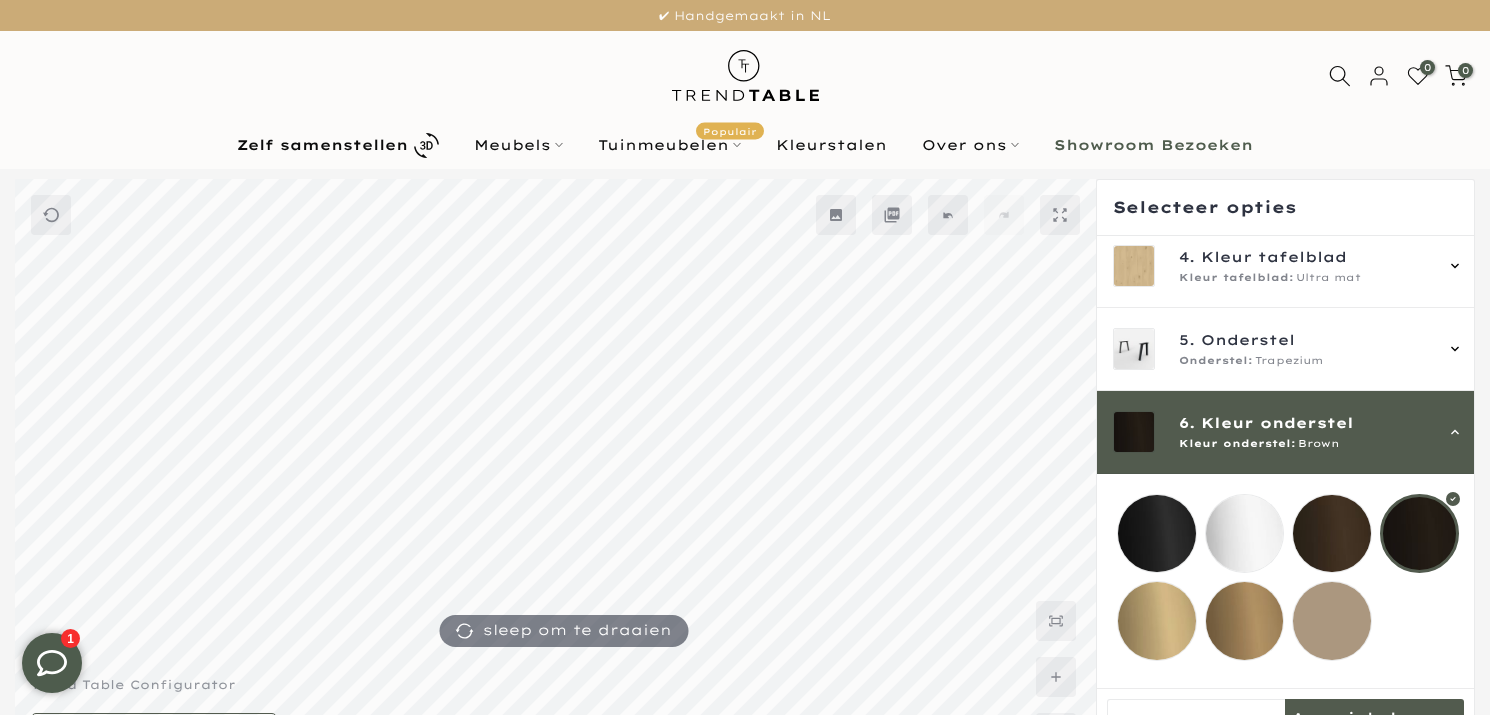 click at bounding box center [1332, 621] 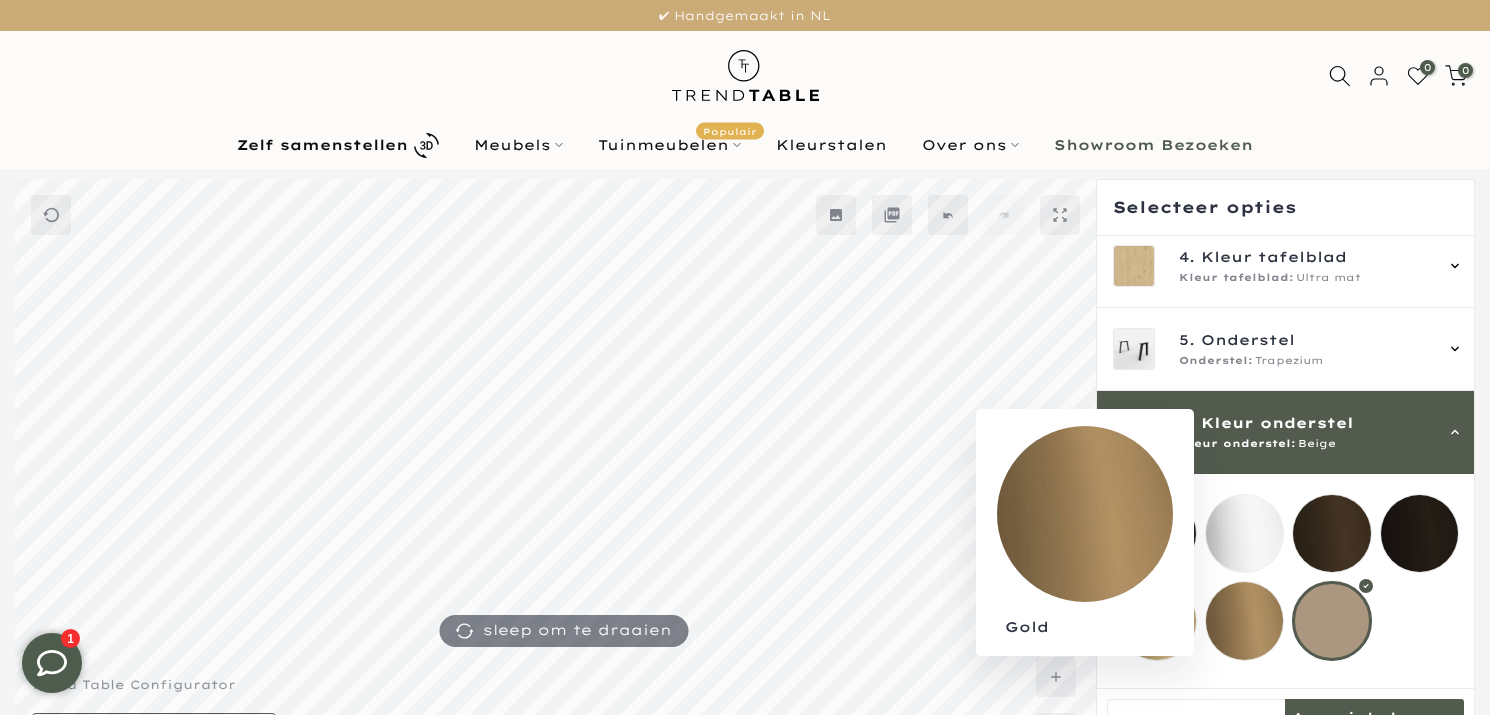click at bounding box center [1245, 621] 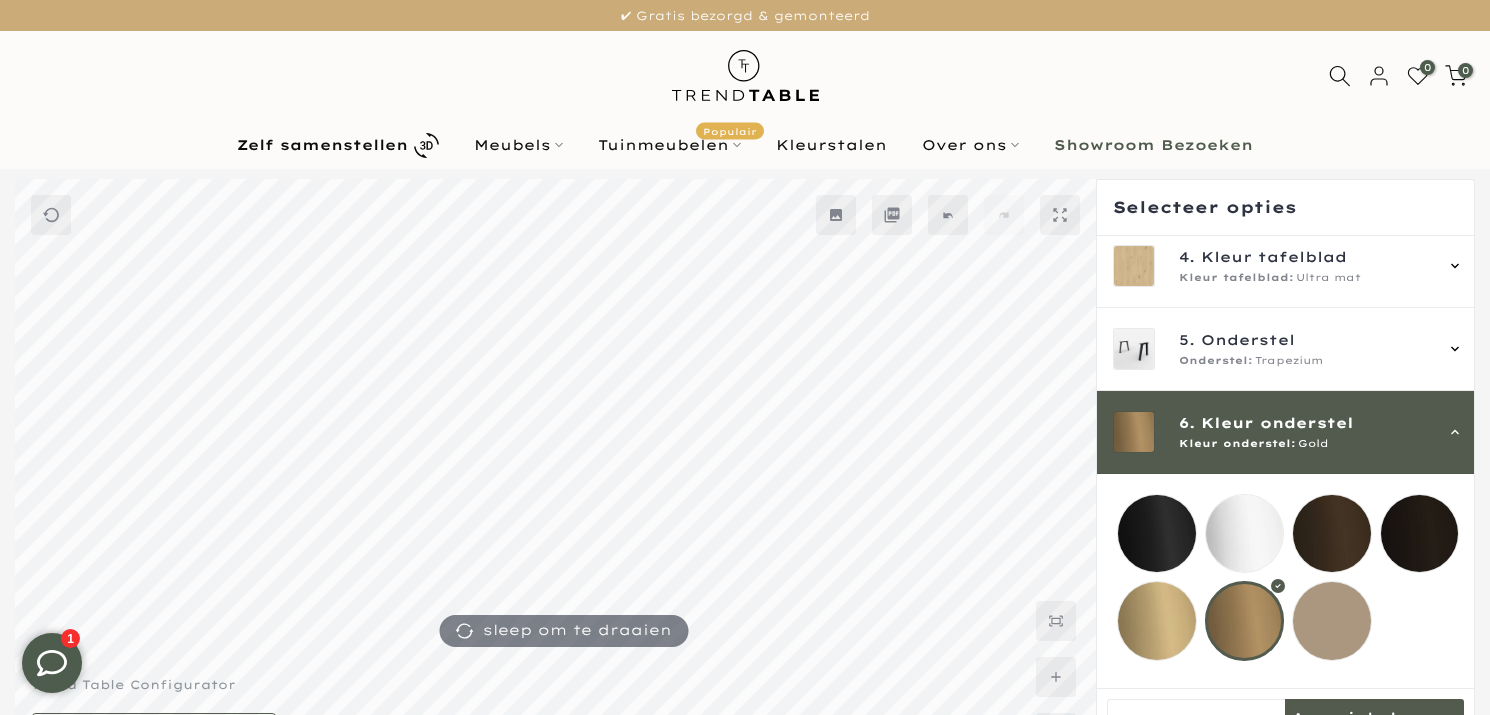 click at bounding box center [1157, 621] 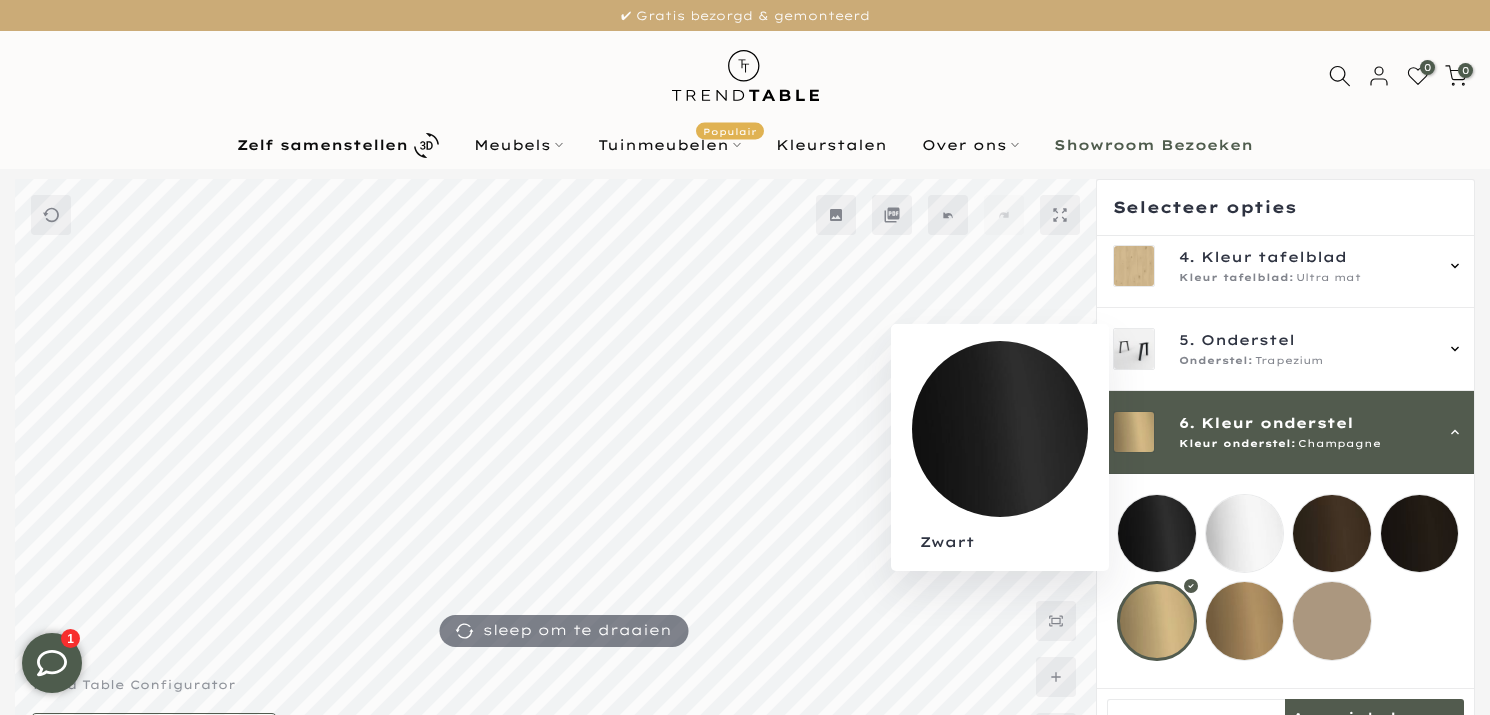 click at bounding box center [1157, 534] 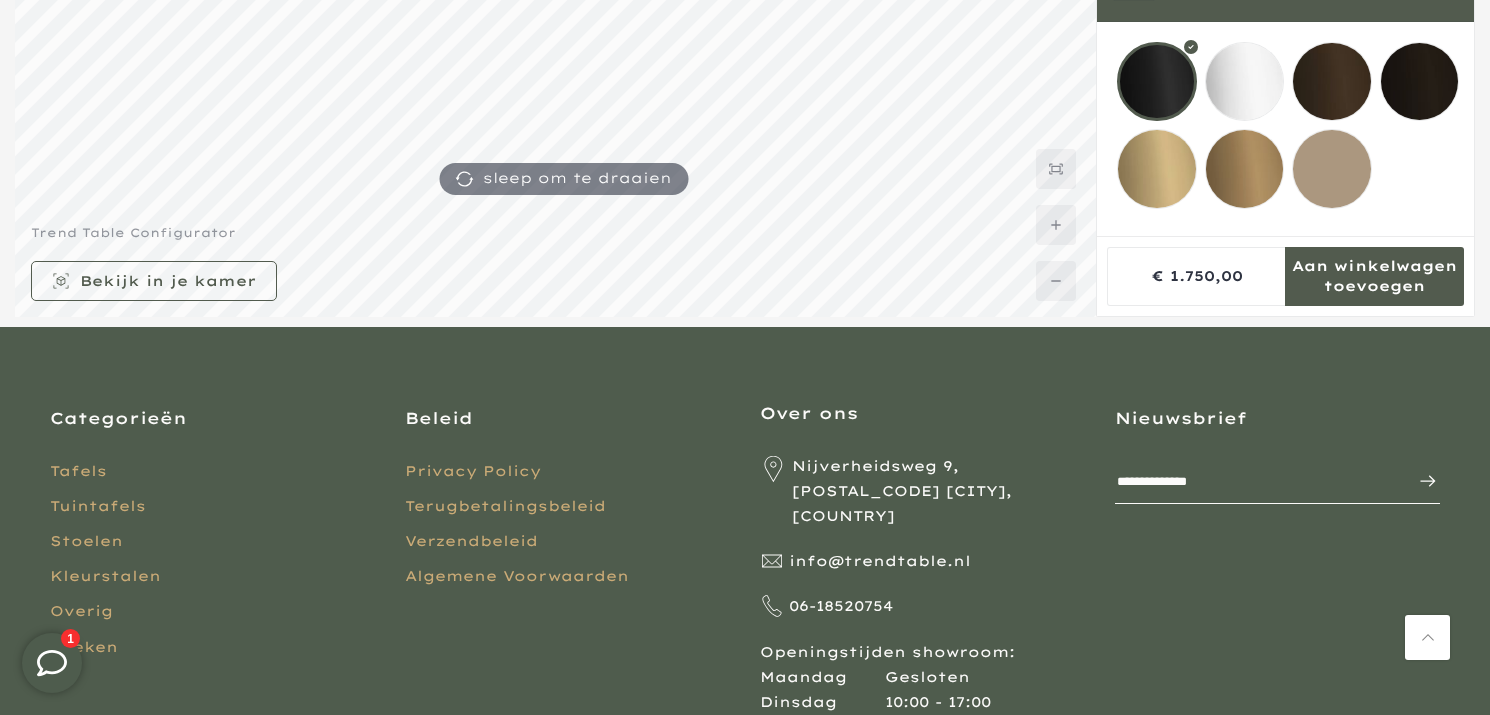scroll, scrollTop: 109, scrollLeft: 0, axis: vertical 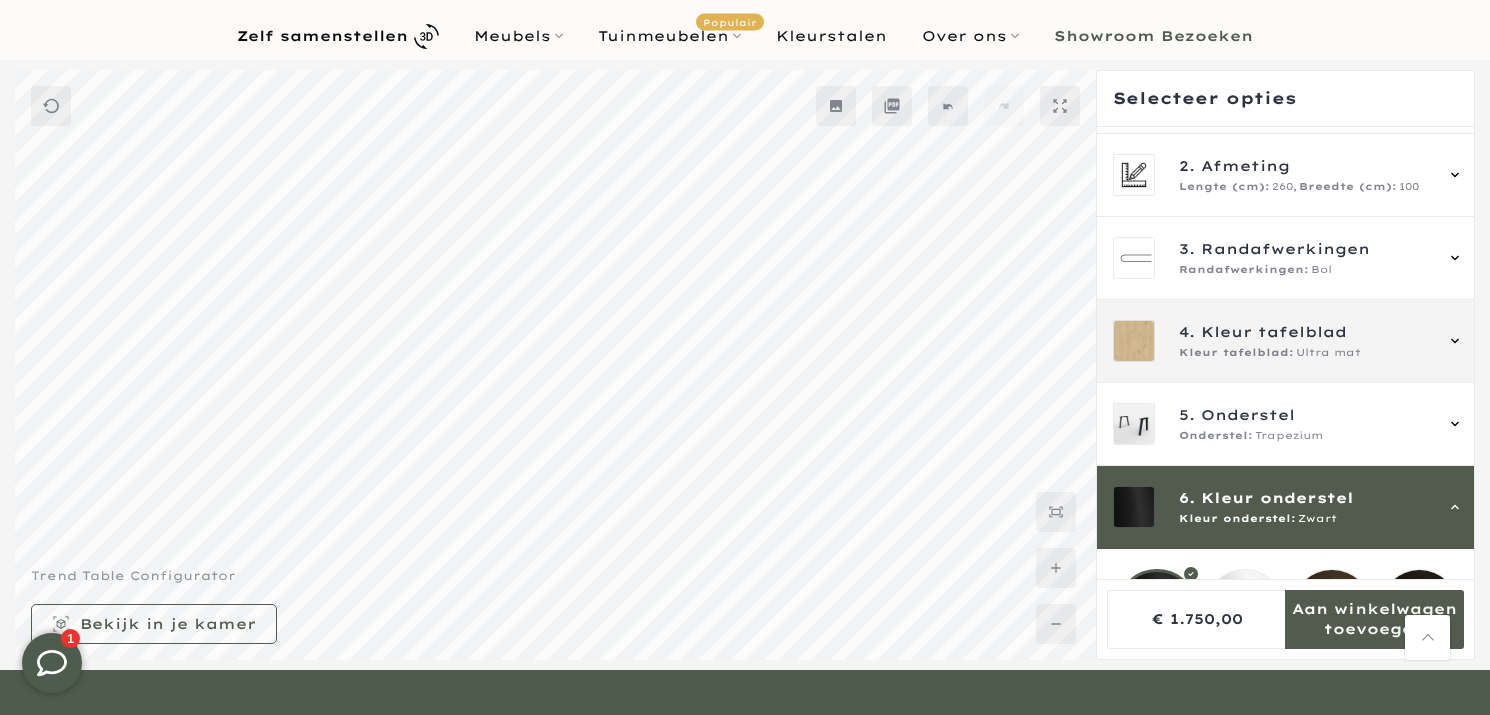 click on "4. Kleur tafelblad Kleur tafelblad: Ultra mat" at bounding box center [1288, 341] 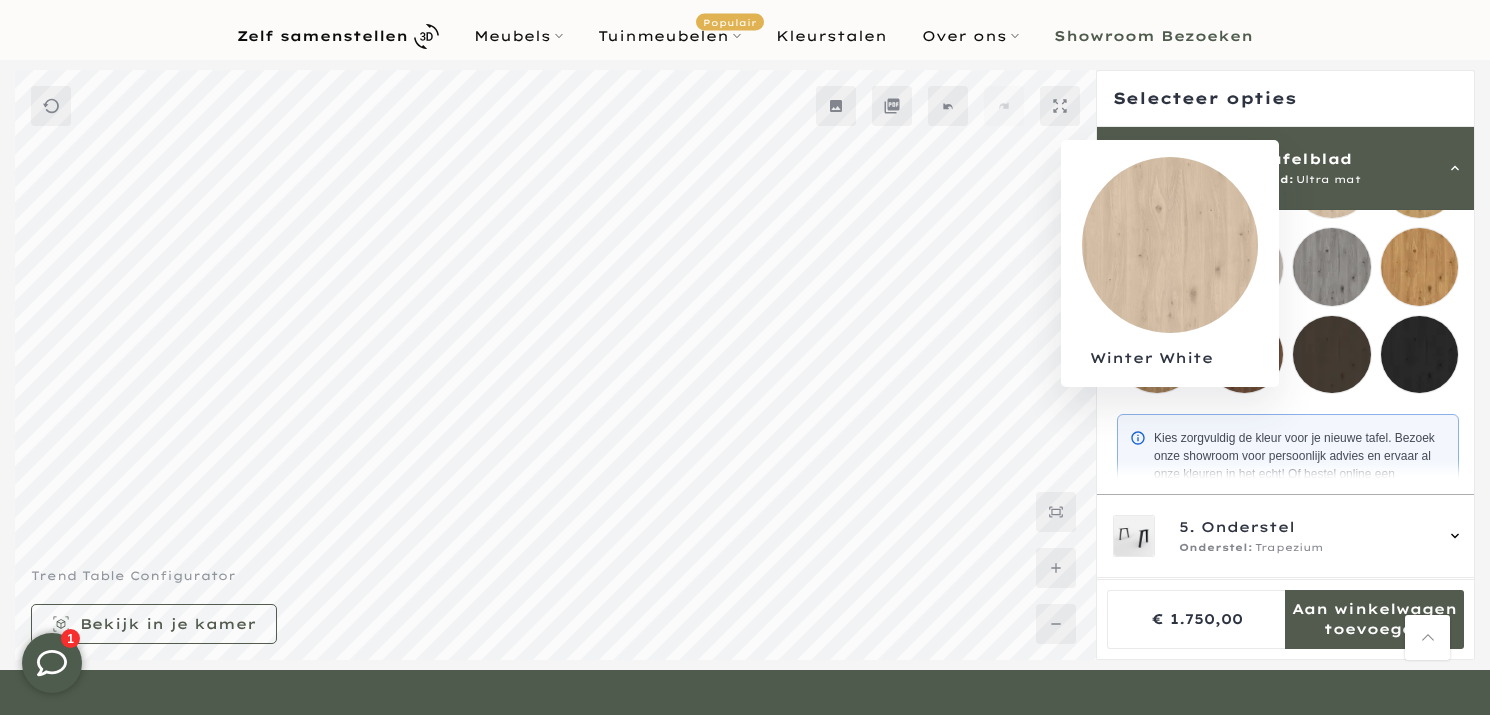 scroll, scrollTop: 428, scrollLeft: 0, axis: vertical 